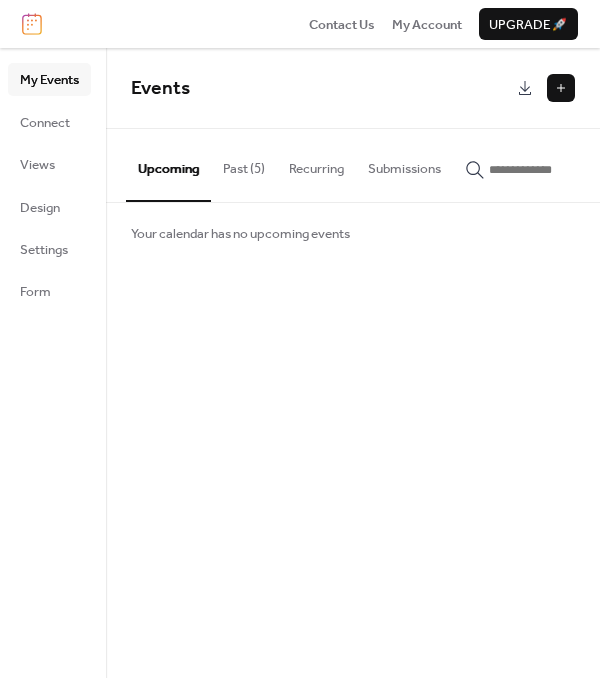 scroll, scrollTop: 0, scrollLeft: 0, axis: both 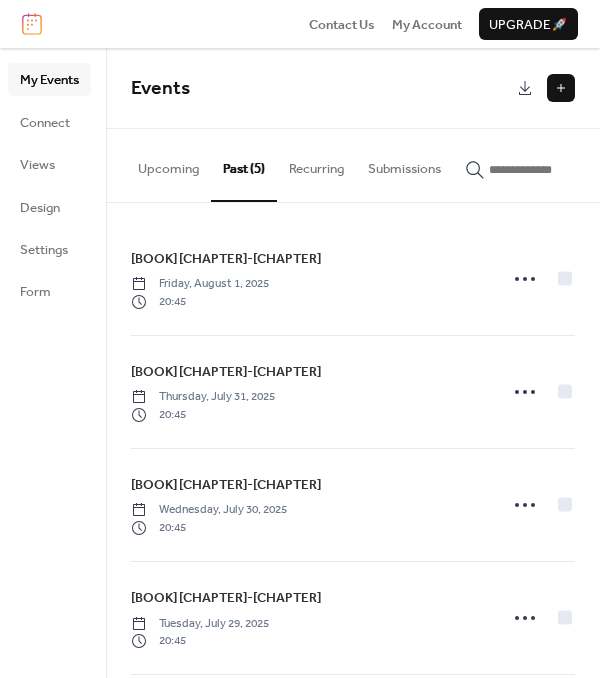click on "Upcoming" at bounding box center [168, 164] 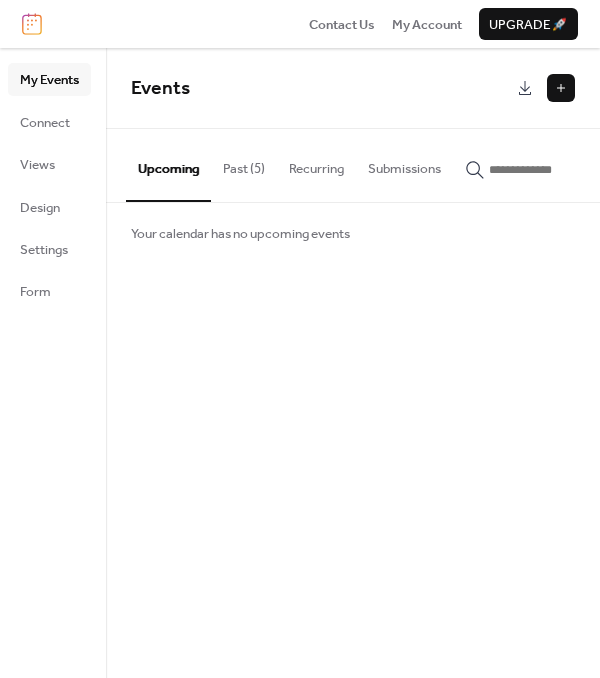 click on "Past (5)" at bounding box center [244, 164] 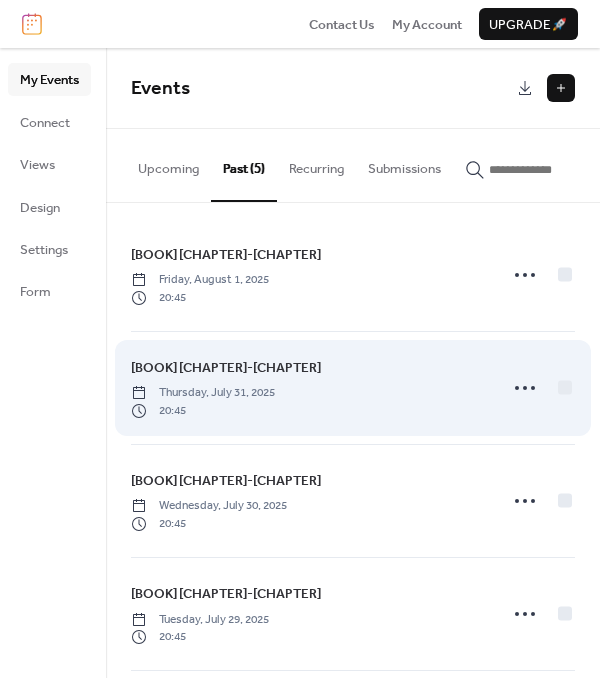 scroll, scrollTop: 0, scrollLeft: 0, axis: both 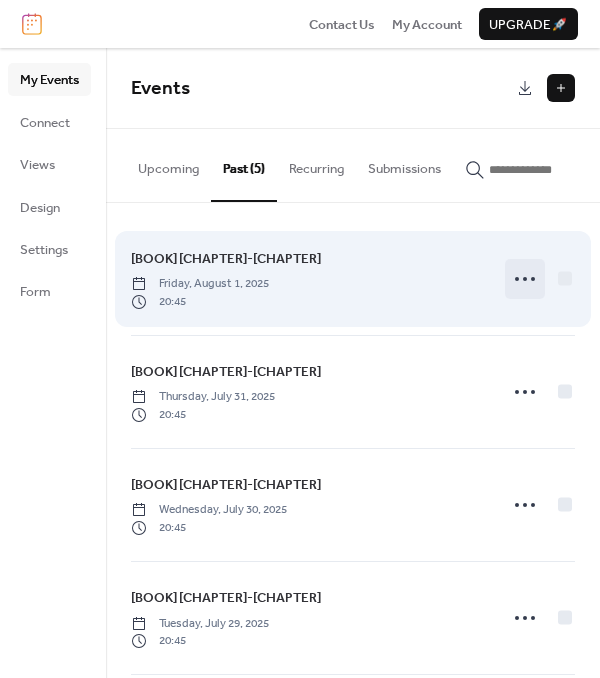 click 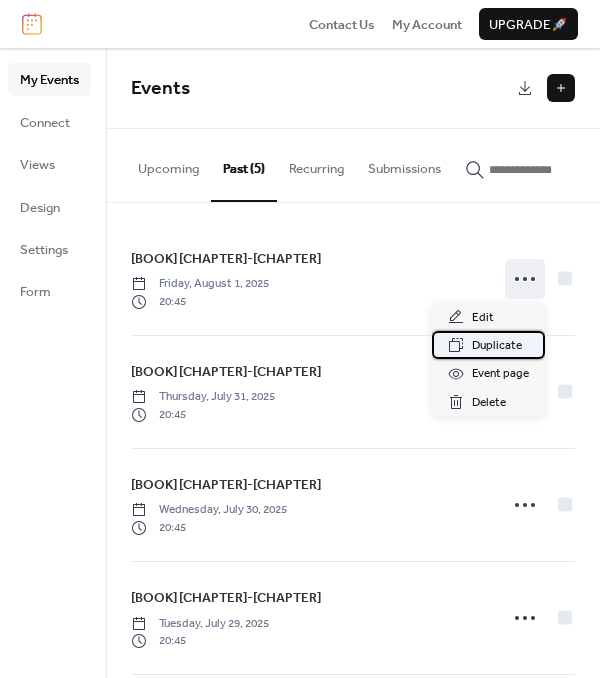 click on "Duplicate" at bounding box center [497, 346] 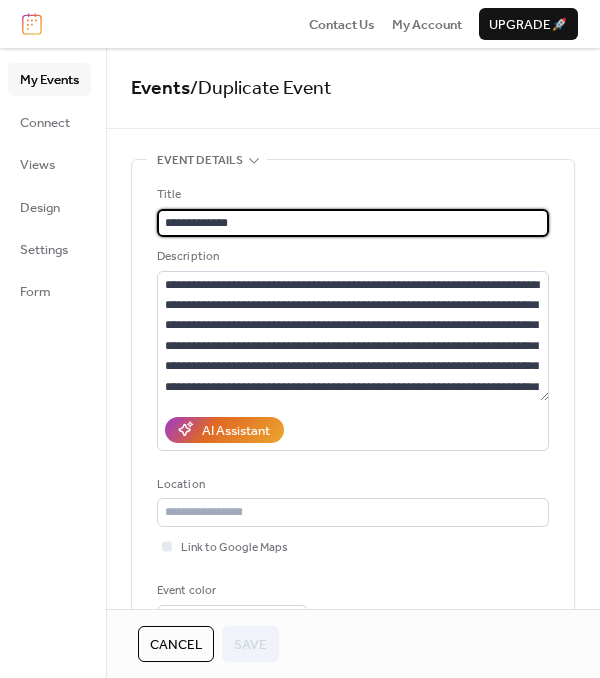 click on "**********" at bounding box center (353, 223) 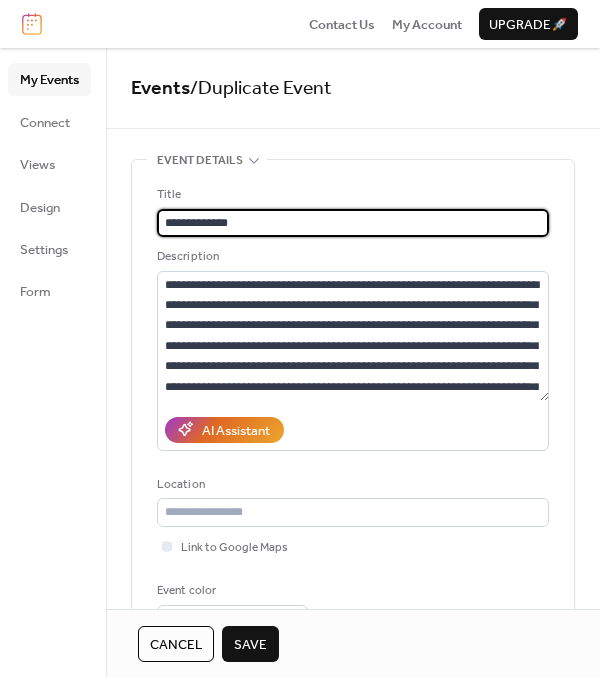 click on "**********" at bounding box center (353, 223) 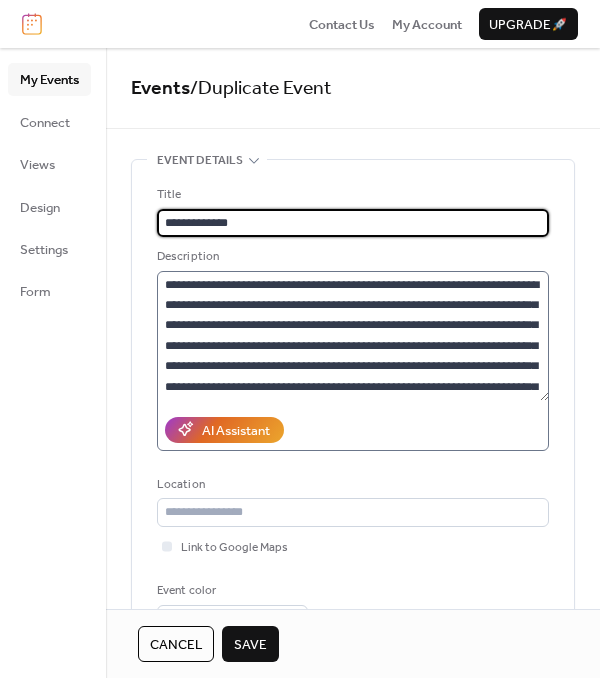 scroll, scrollTop: 60, scrollLeft: 0, axis: vertical 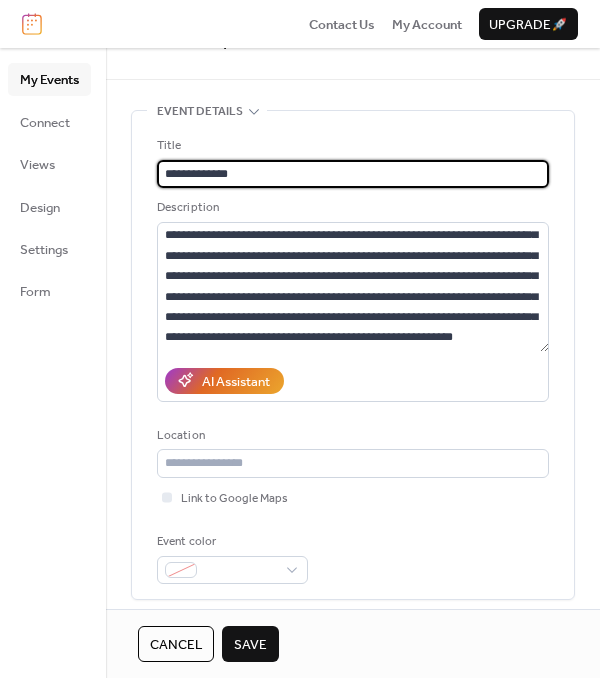 type on "**********" 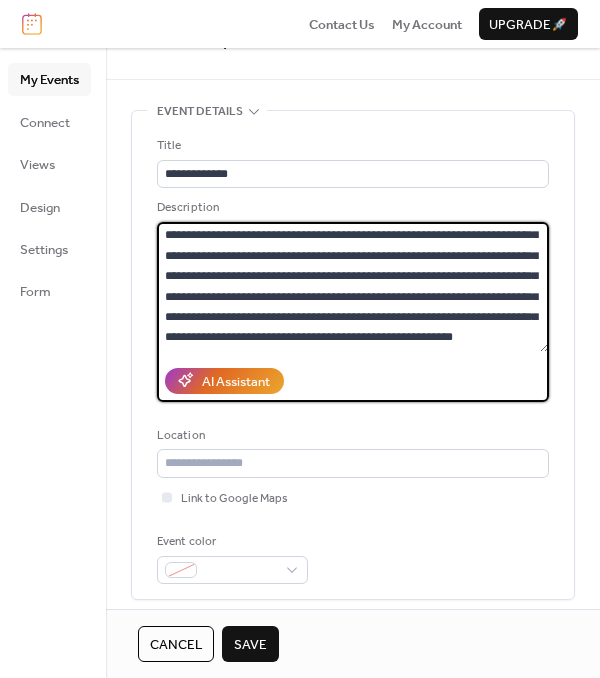 click on "**********" at bounding box center (353, 287) 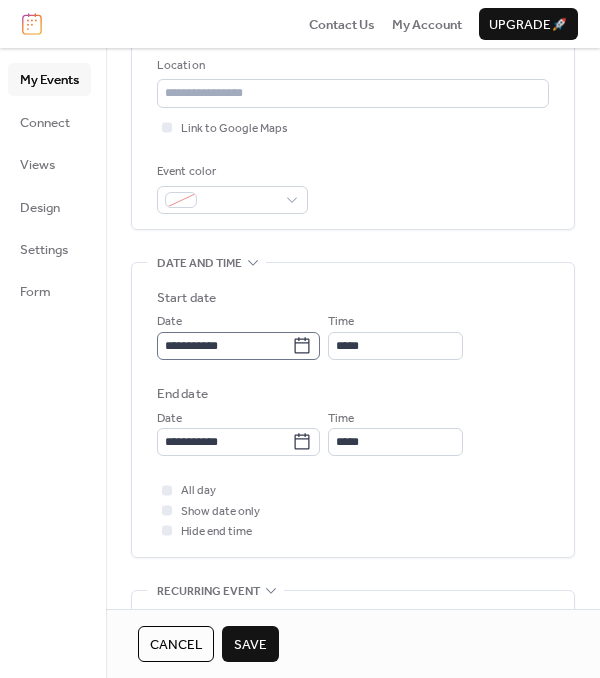 scroll, scrollTop: 420, scrollLeft: 0, axis: vertical 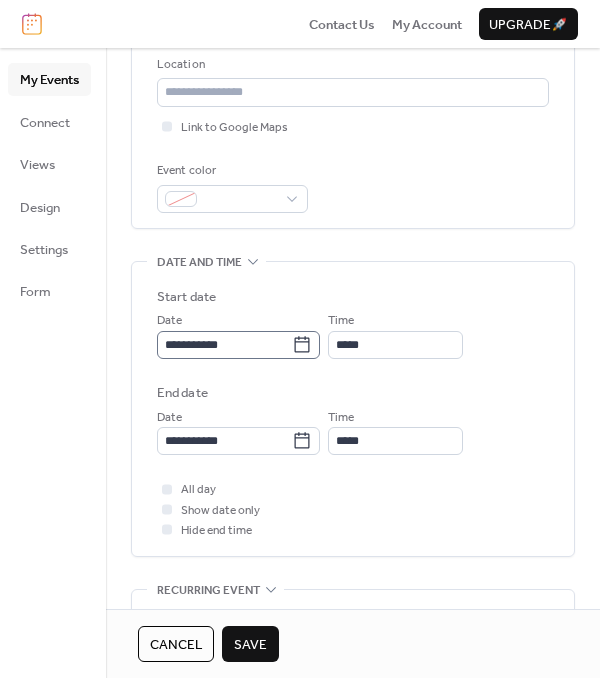 type on "**********" 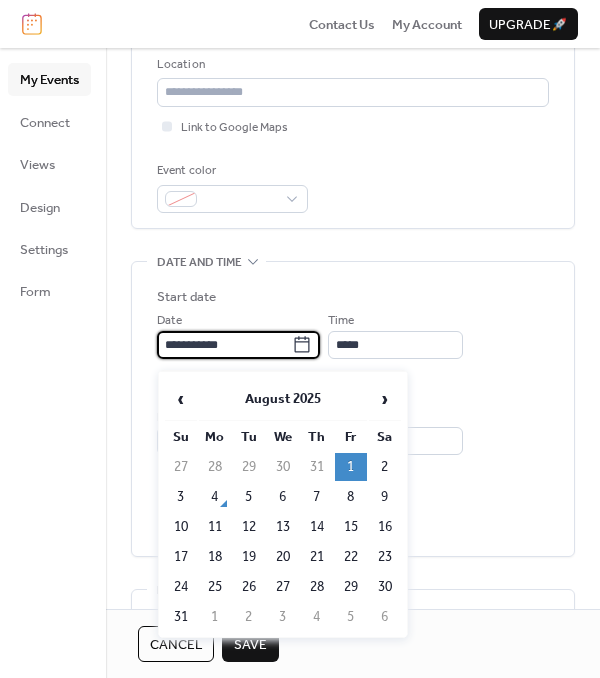 click on "**********" at bounding box center [224, 345] 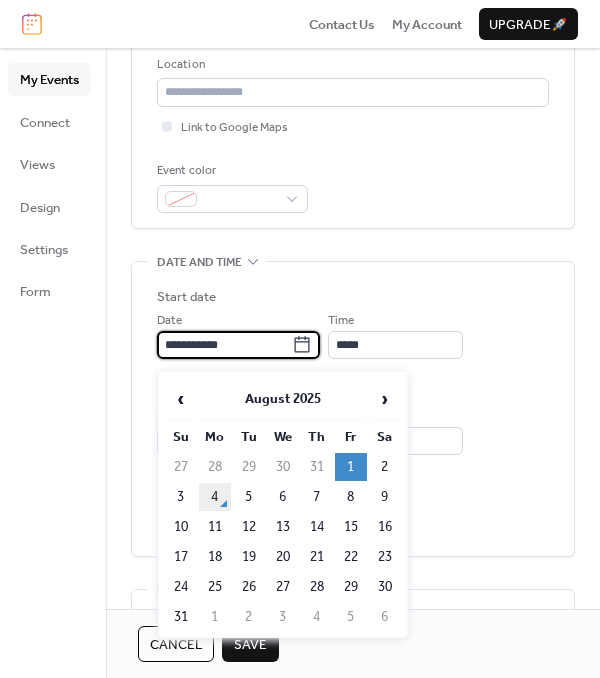 click on "4" at bounding box center (215, 497) 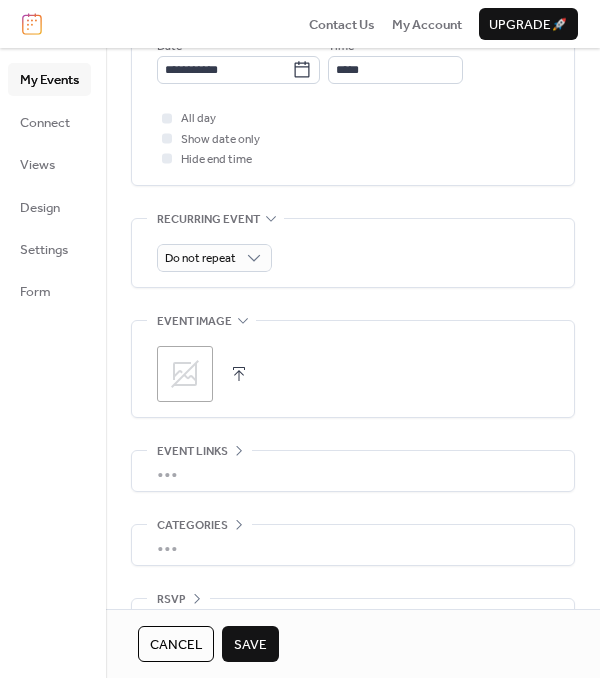 scroll, scrollTop: 849, scrollLeft: 0, axis: vertical 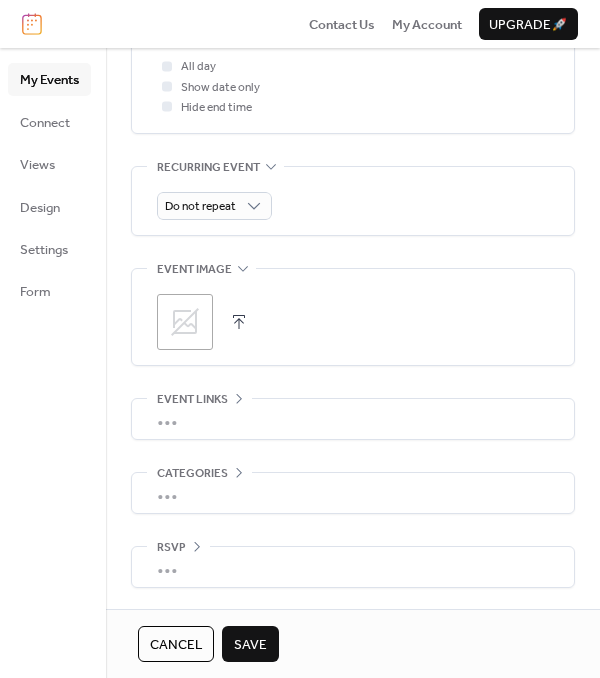 click on "•••" at bounding box center (353, 419) 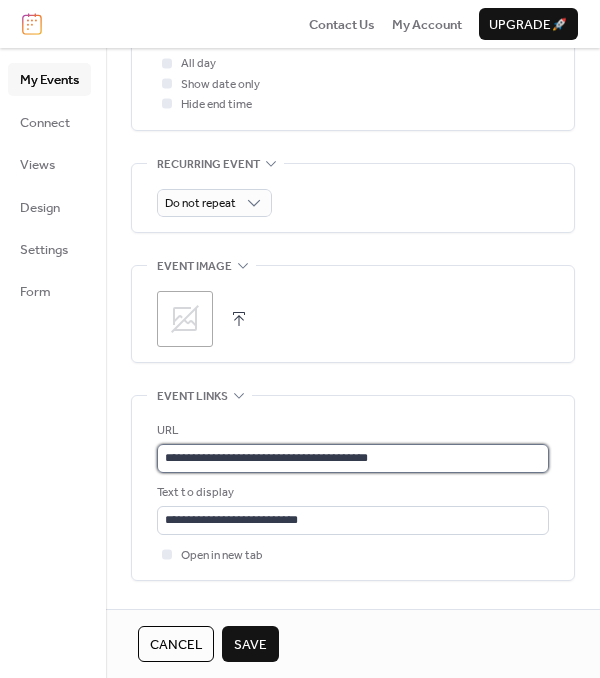 click on "**********" at bounding box center [353, 458] 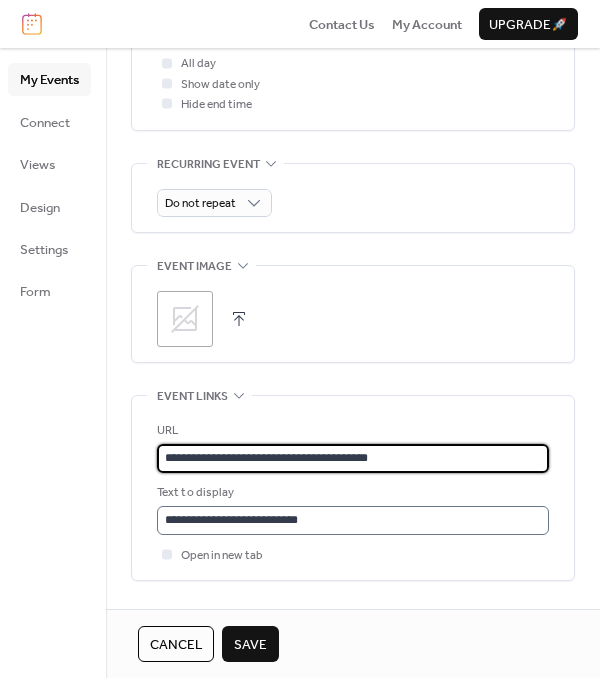 type on "**********" 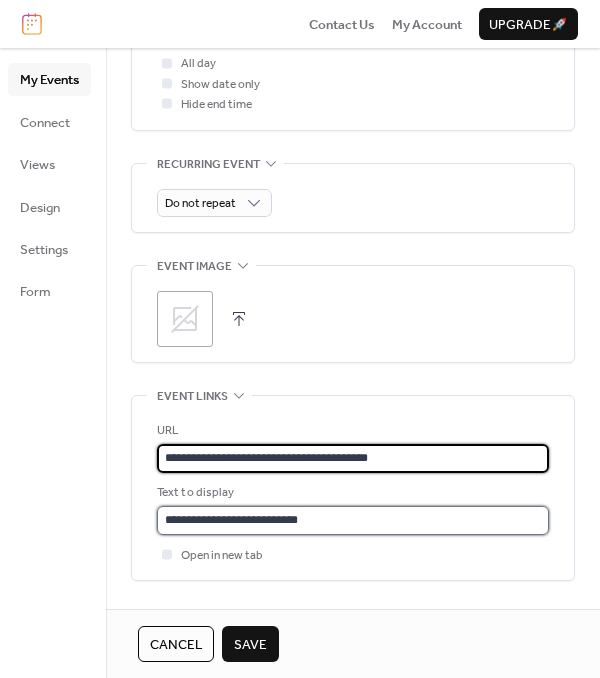 click on "**********" at bounding box center [353, 520] 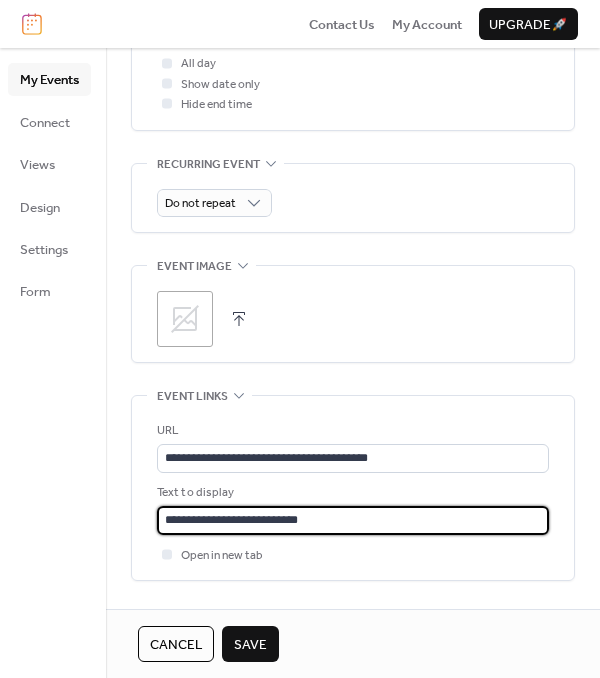click on "**********" at bounding box center [353, 520] 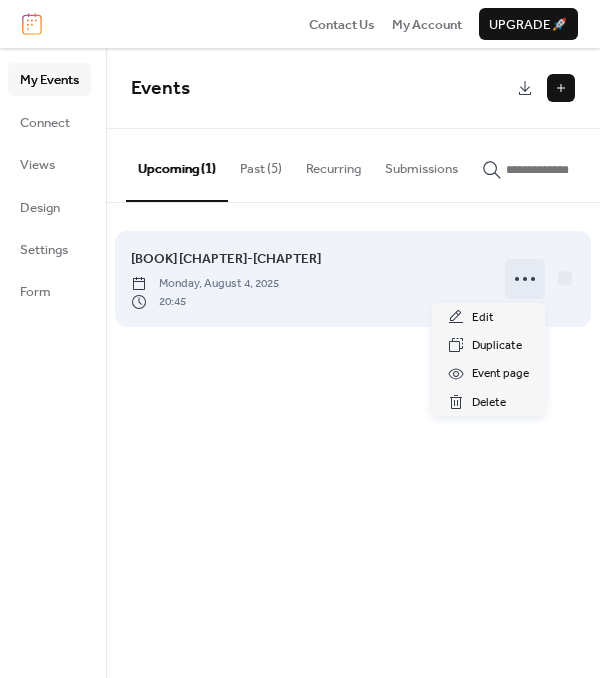 click 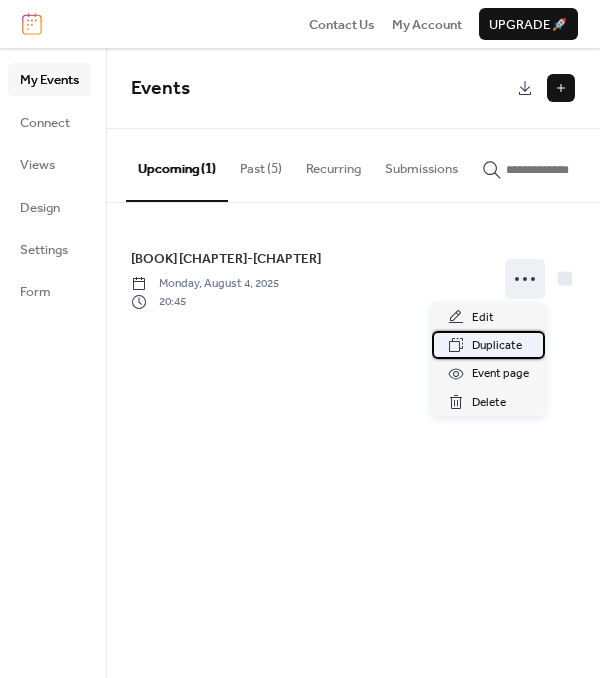 click on "Duplicate" at bounding box center [497, 346] 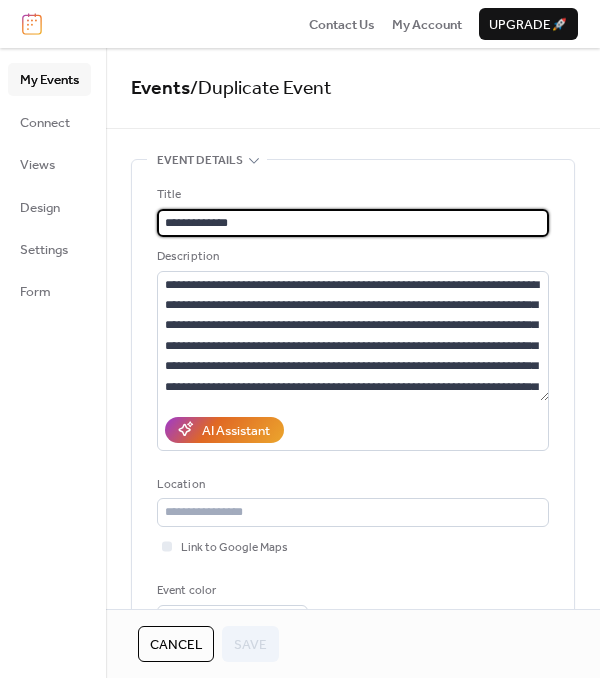 click on "**********" at bounding box center (353, 223) 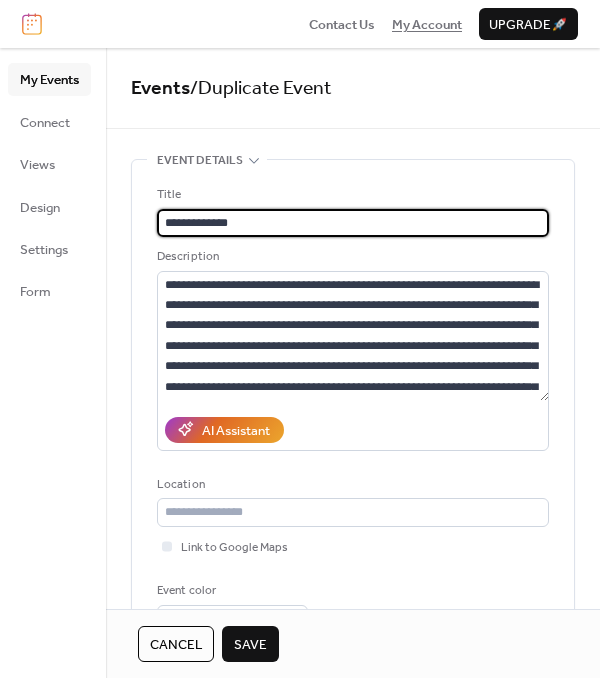 type on "**********" 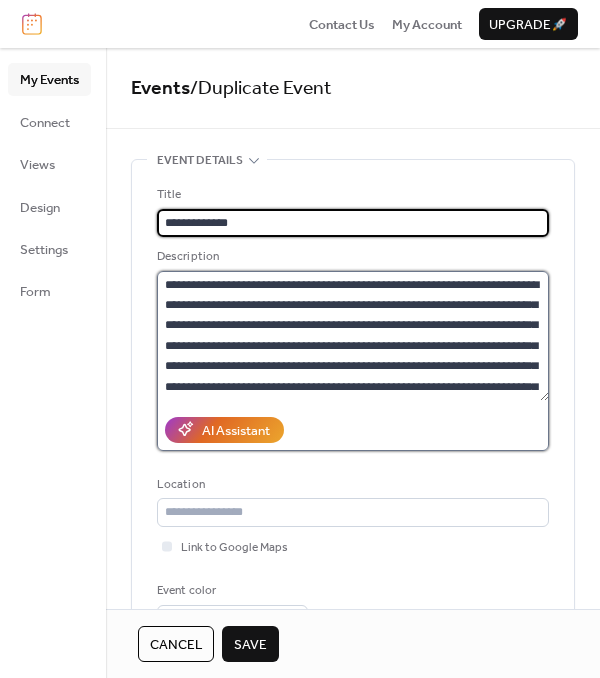 click on "**********" at bounding box center [353, 336] 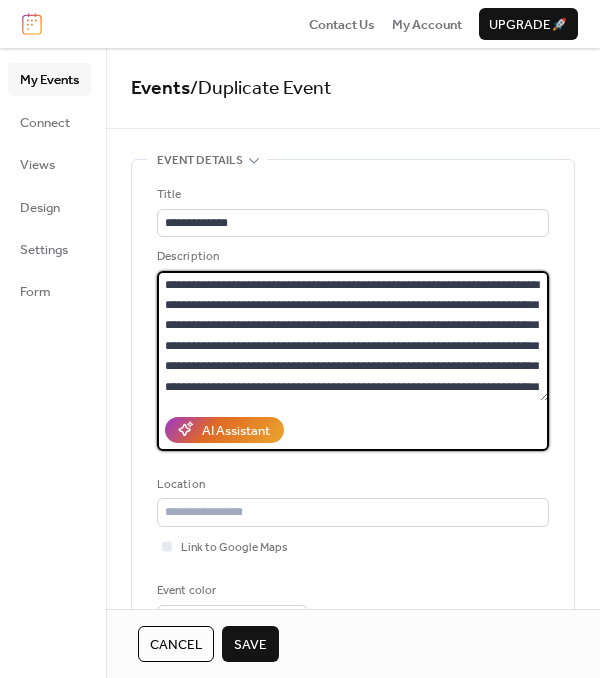 paste 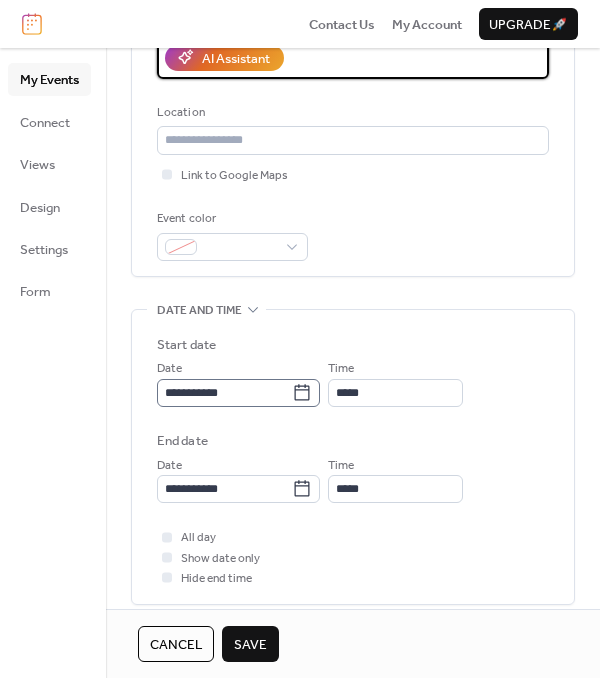type on "**********" 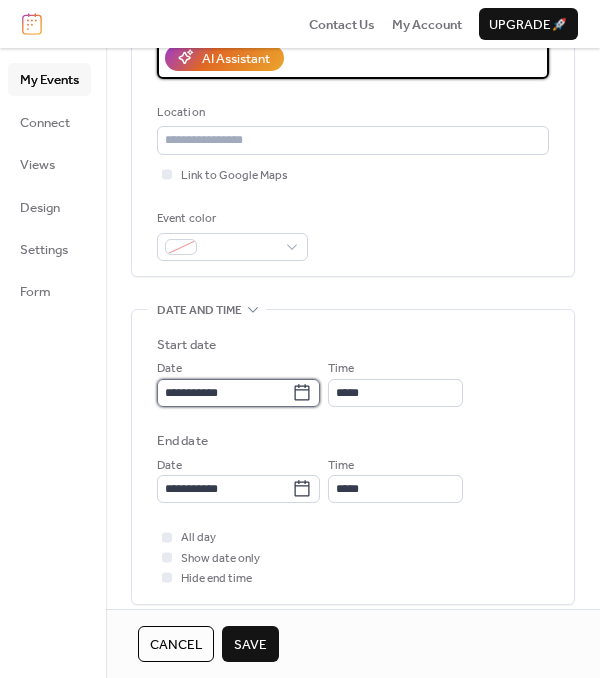 click on "**********" at bounding box center [224, 393] 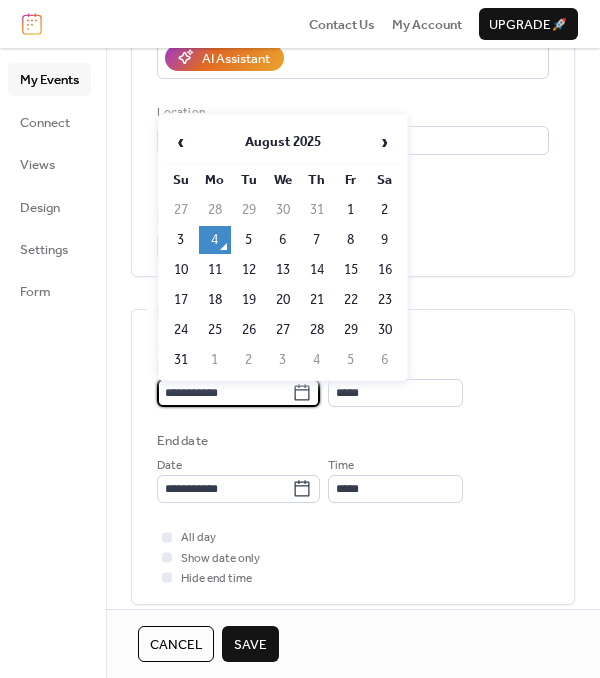 scroll, scrollTop: 373, scrollLeft: 0, axis: vertical 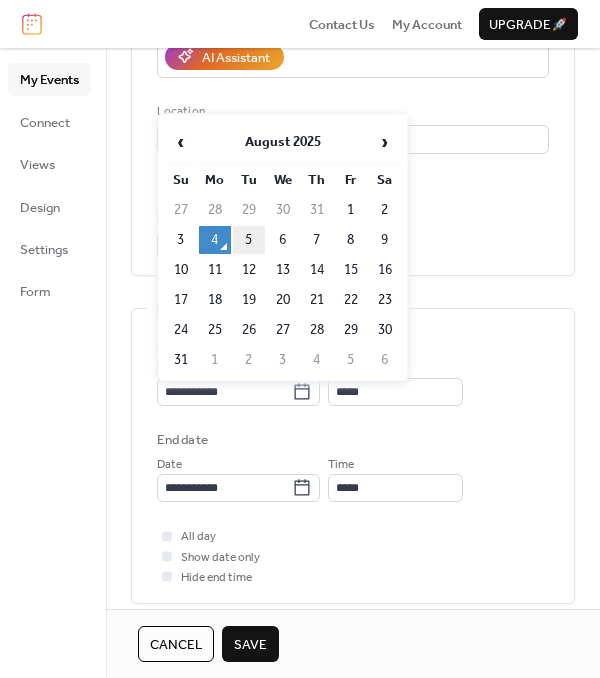 click on "5" at bounding box center (249, 240) 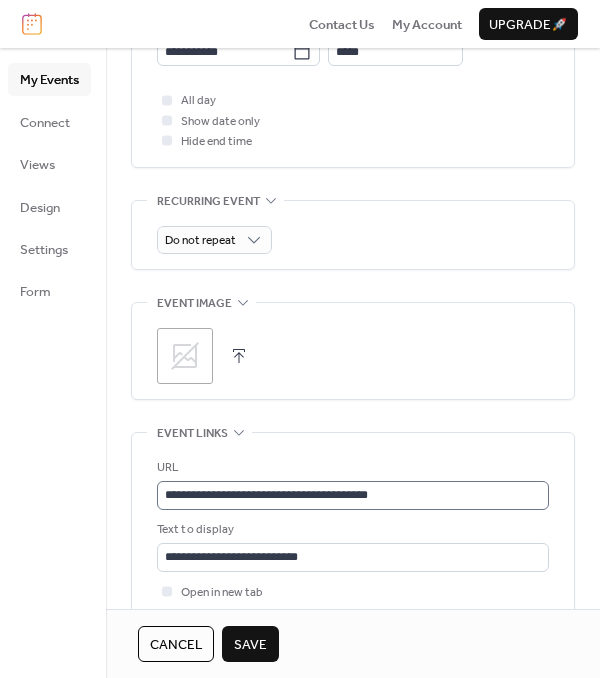 scroll, scrollTop: 810, scrollLeft: 0, axis: vertical 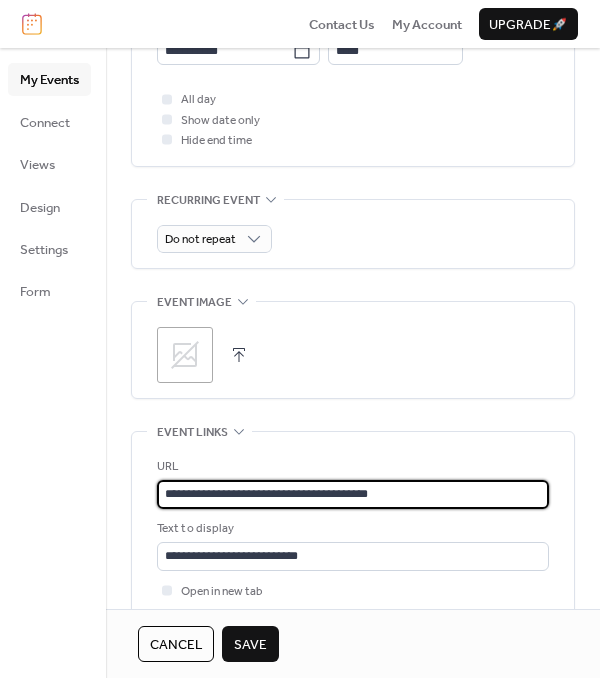 click on "**********" at bounding box center [353, 494] 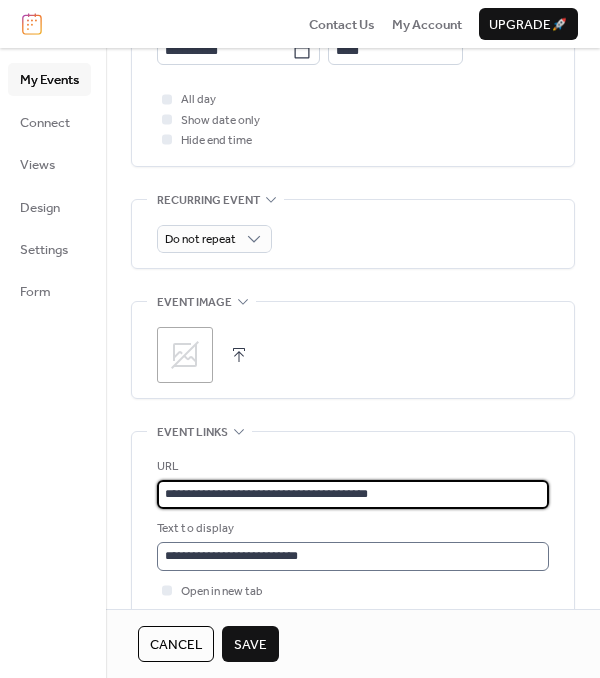 type on "**********" 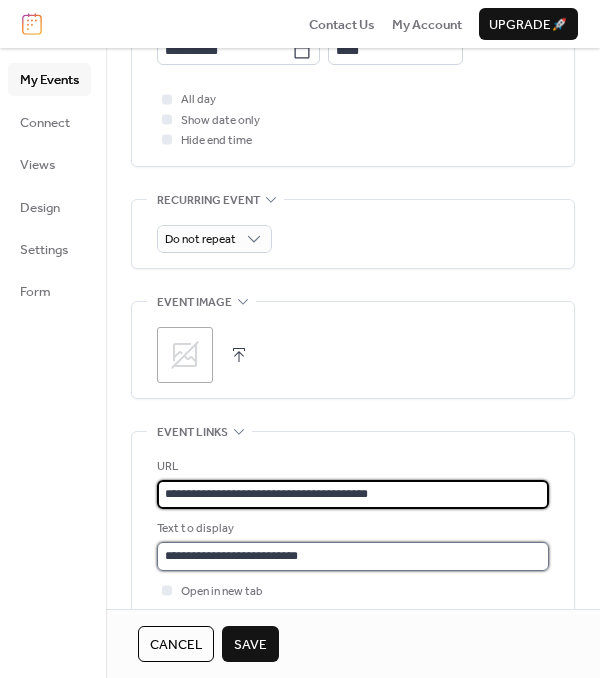 click on "**********" at bounding box center [353, 556] 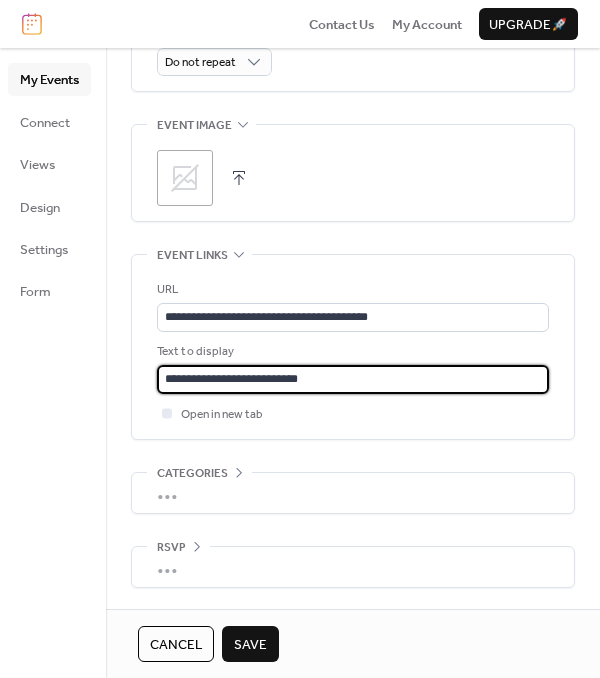 scroll, scrollTop: 997, scrollLeft: 0, axis: vertical 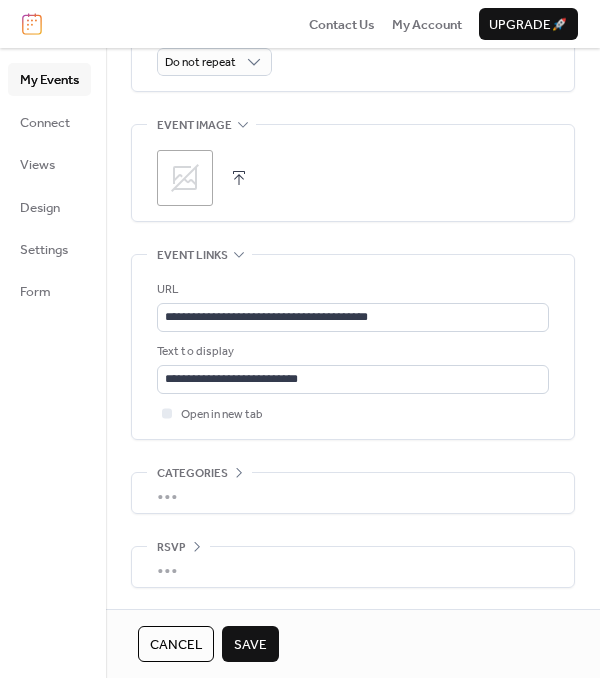 click on "Save" at bounding box center (250, 645) 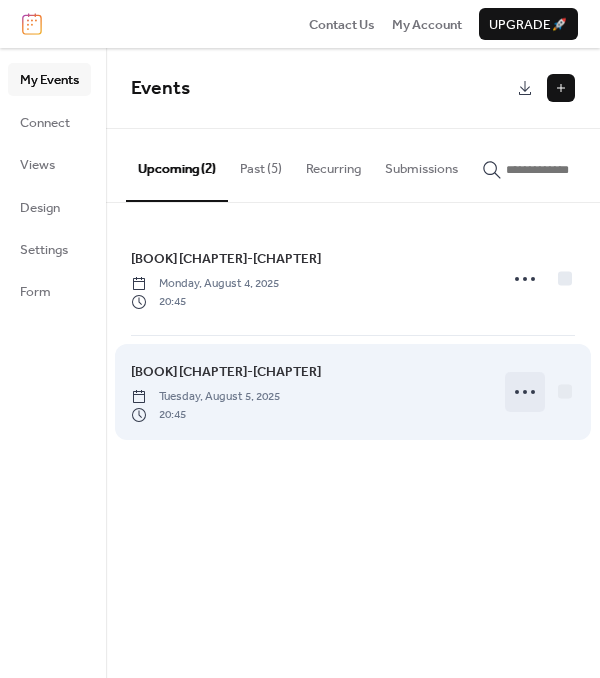 click 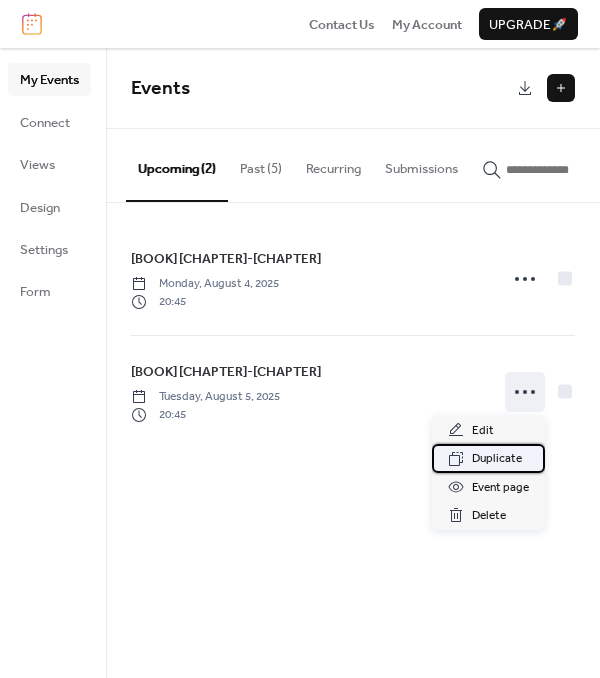 click on "Duplicate" at bounding box center (497, 459) 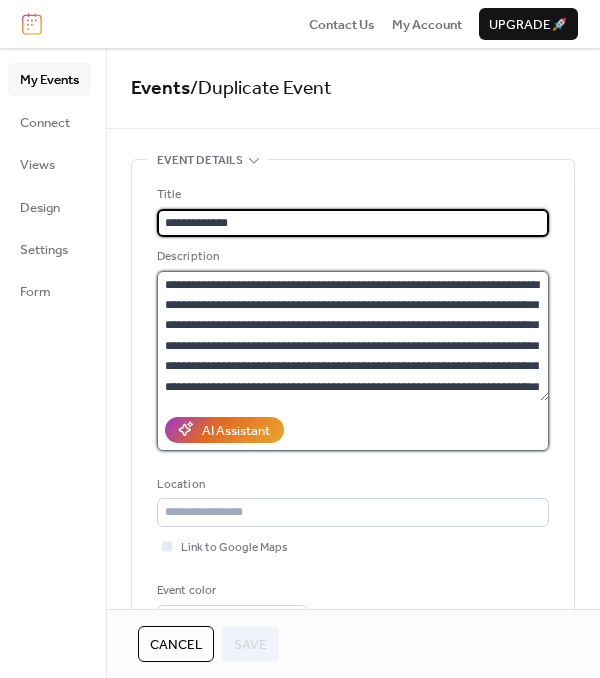 click on "**********" at bounding box center (353, 336) 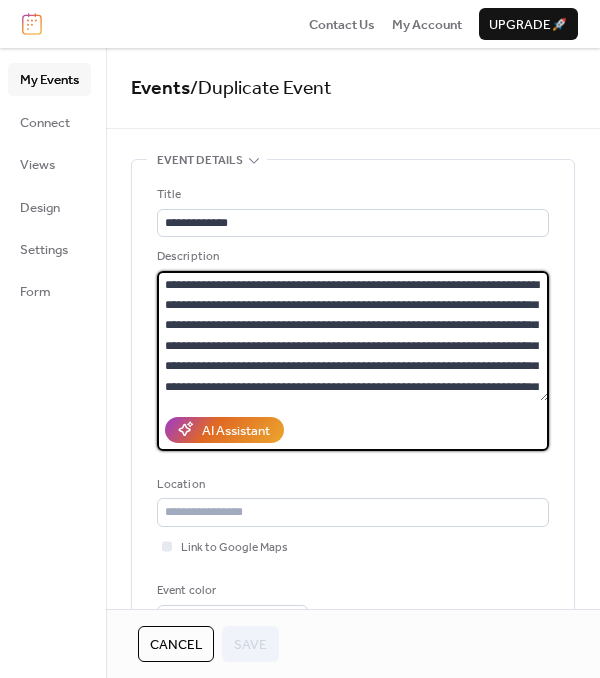 paste on "**********" 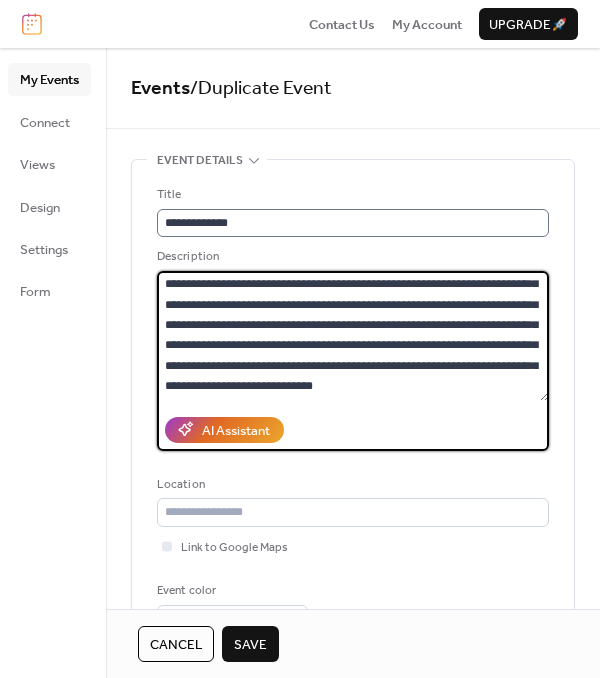 type on "**********" 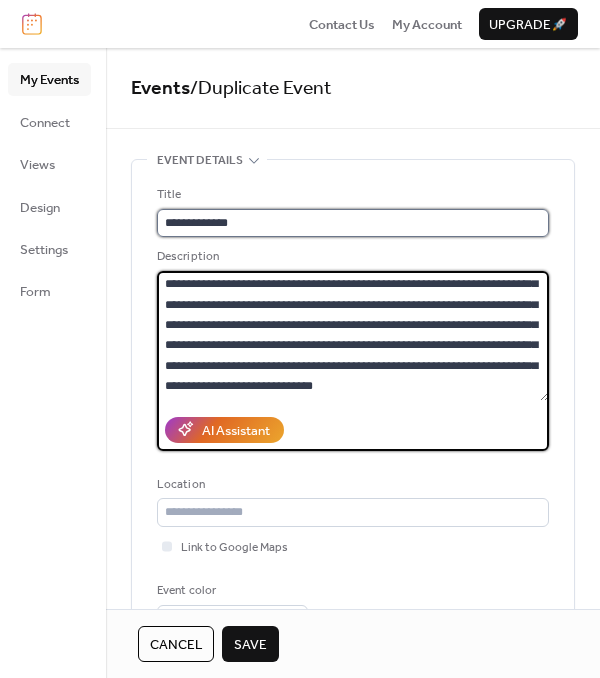click on "**********" at bounding box center (353, 223) 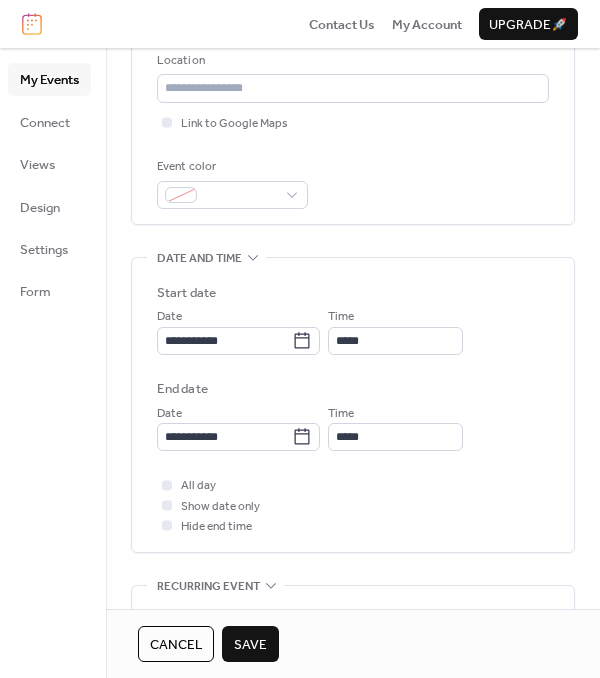 scroll, scrollTop: 425, scrollLeft: 0, axis: vertical 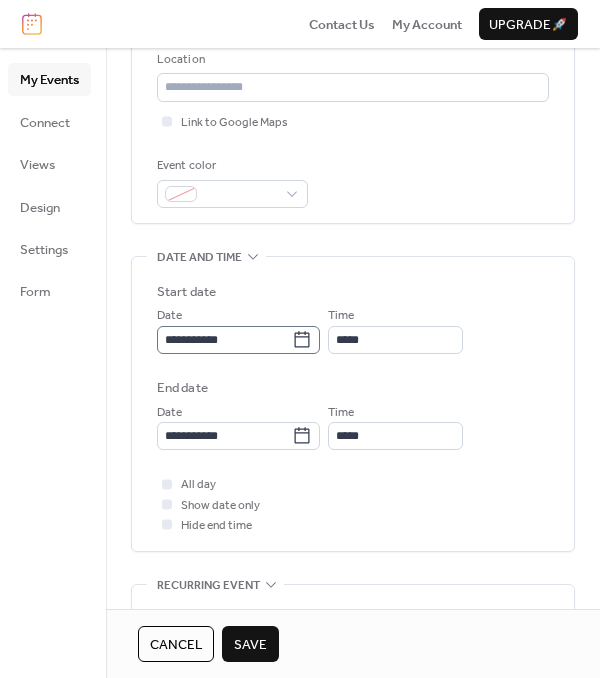 type on "**********" 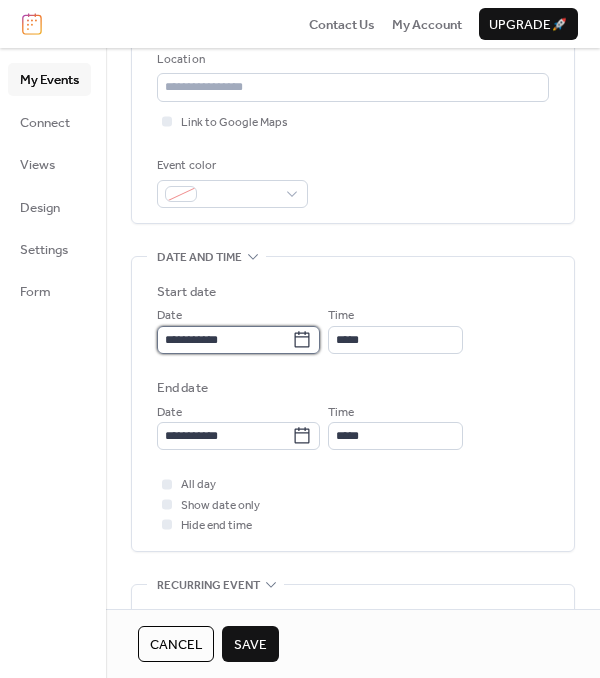 click on "**********" at bounding box center [224, 340] 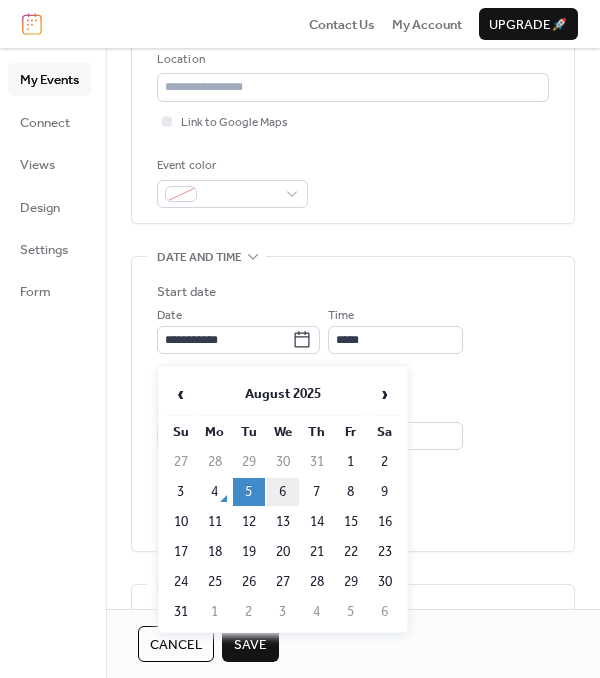 click on "6" at bounding box center [283, 492] 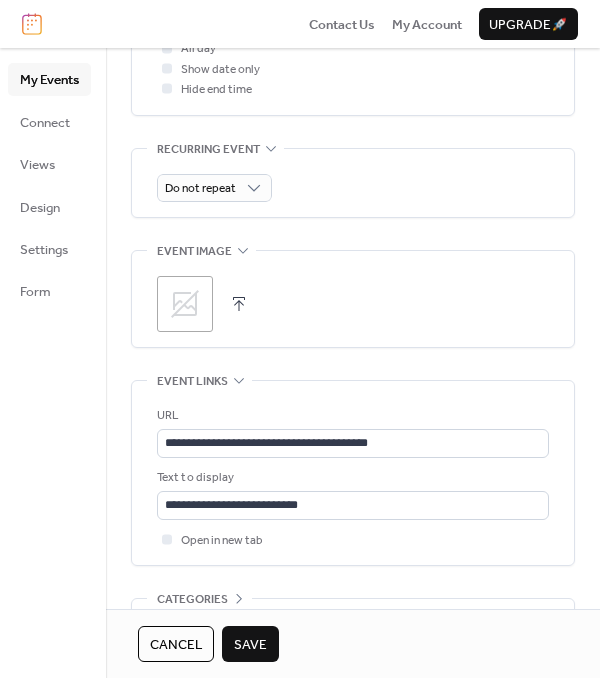 scroll, scrollTop: 862, scrollLeft: 0, axis: vertical 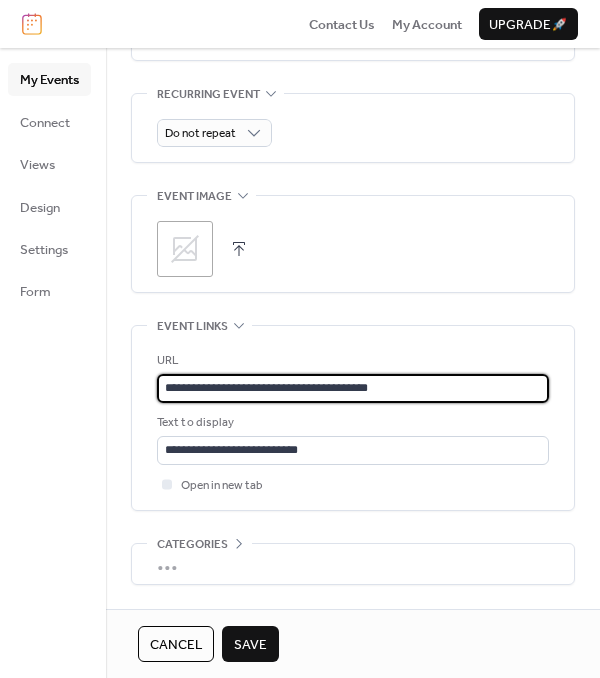 click on "**********" at bounding box center [353, 388] 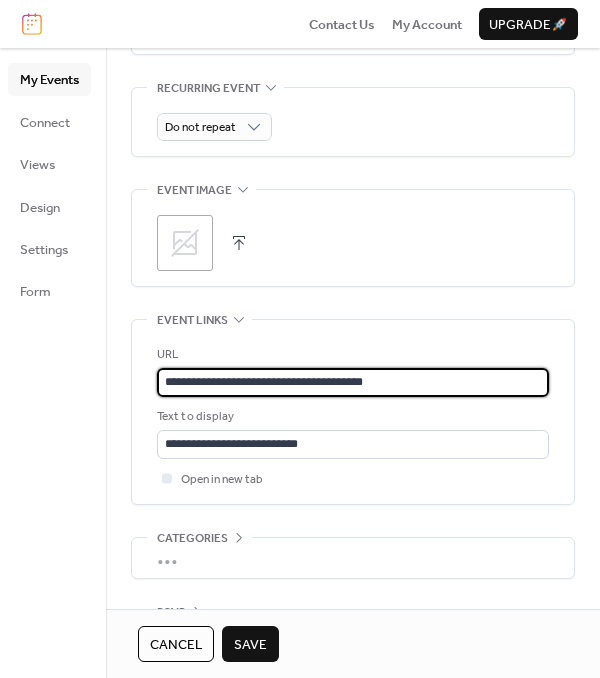 scroll, scrollTop: 923, scrollLeft: 0, axis: vertical 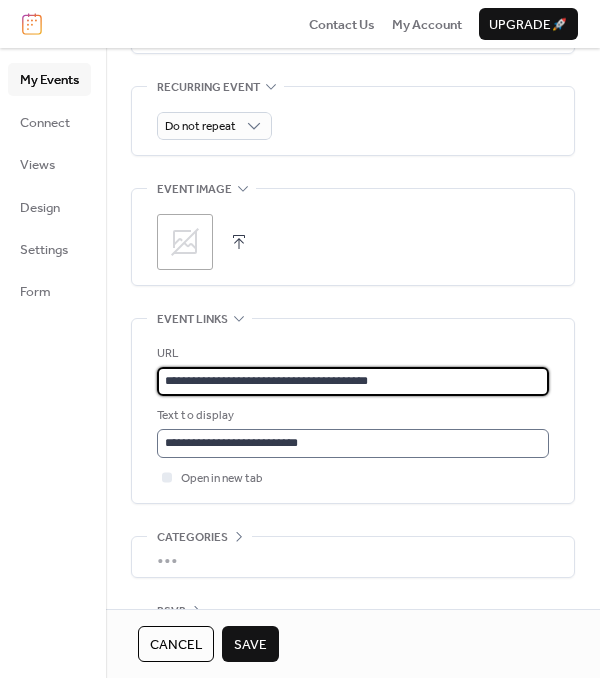 type on "**********" 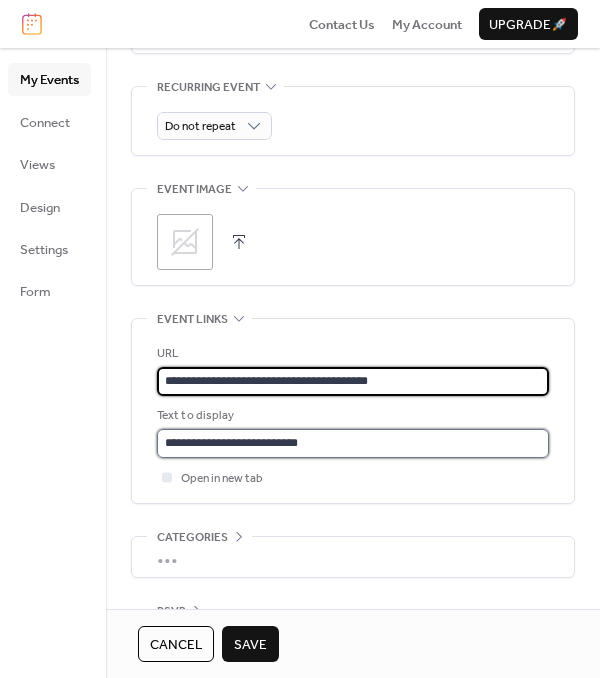 click on "**********" at bounding box center [353, 443] 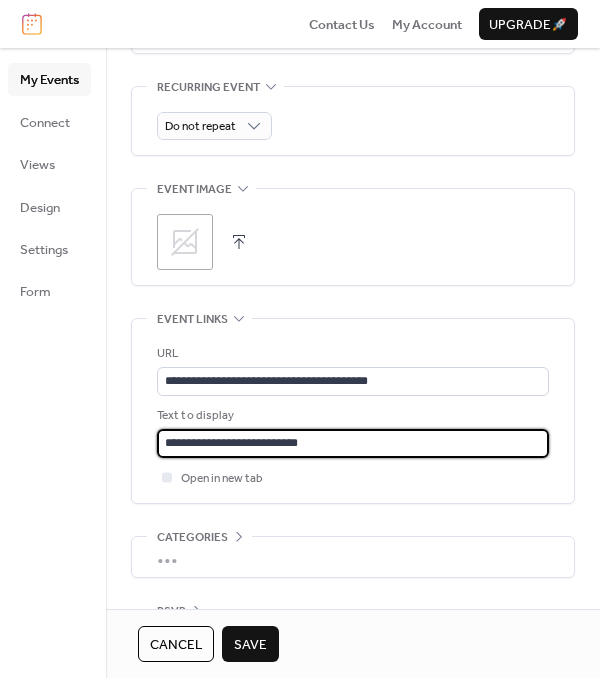 type on "**********" 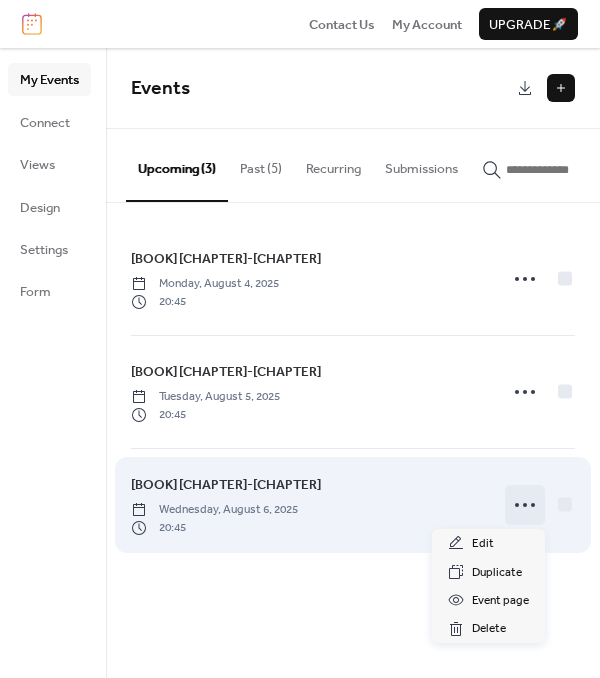 click 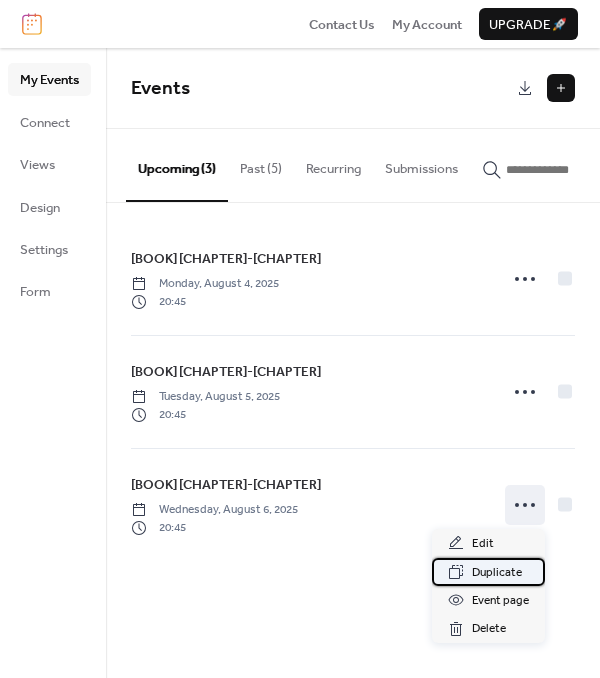 click on "Duplicate" at bounding box center [497, 573] 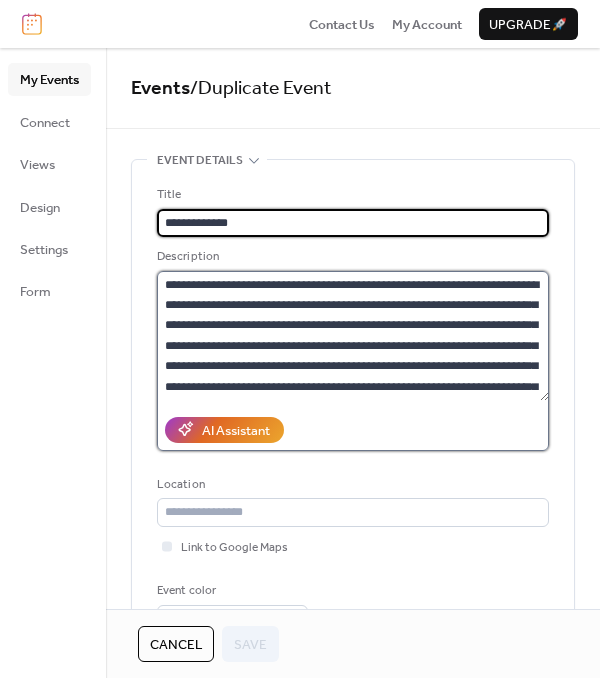 click on "**********" at bounding box center [353, 336] 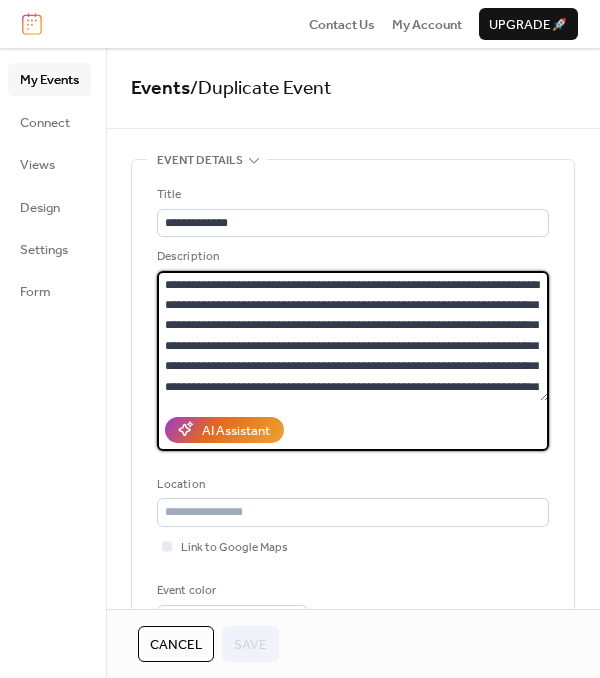 paste 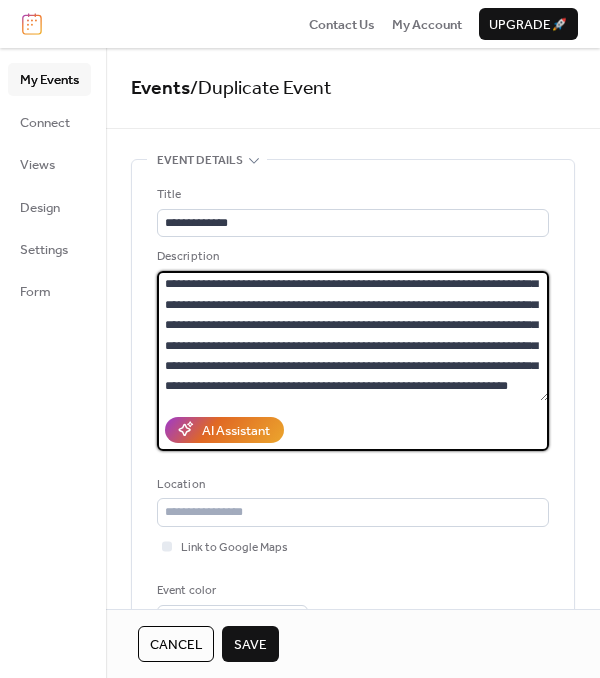 scroll, scrollTop: 60, scrollLeft: 0, axis: vertical 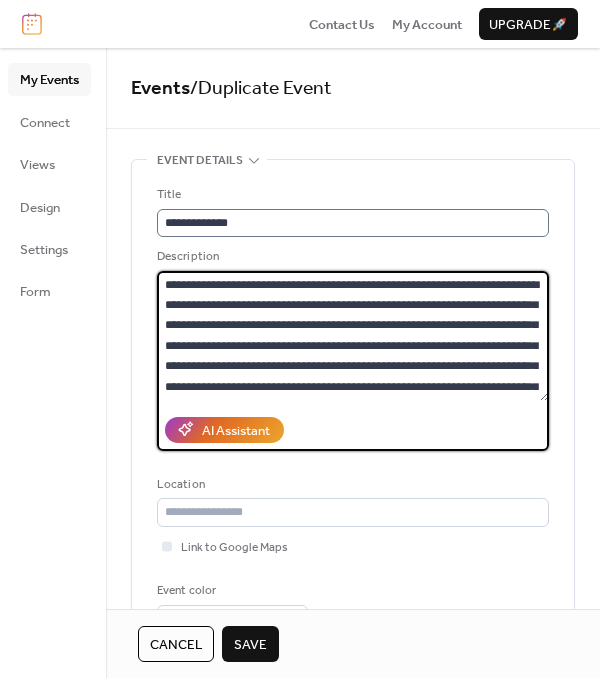 type on "**********" 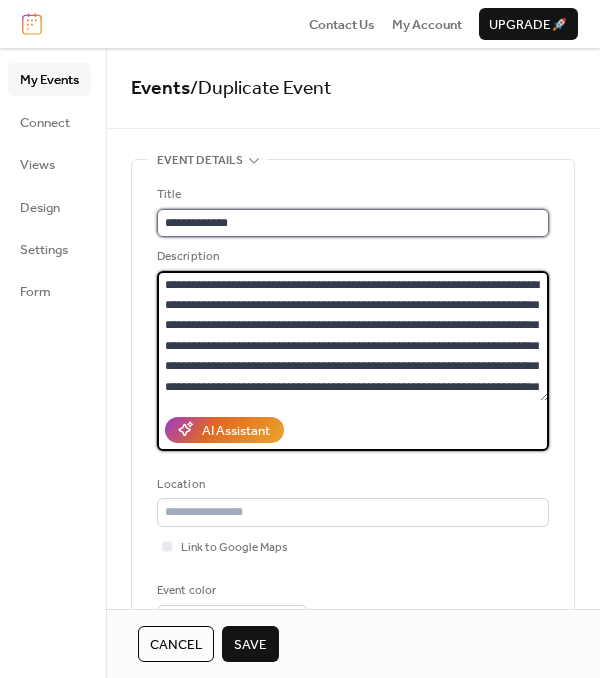 click on "**********" at bounding box center (353, 223) 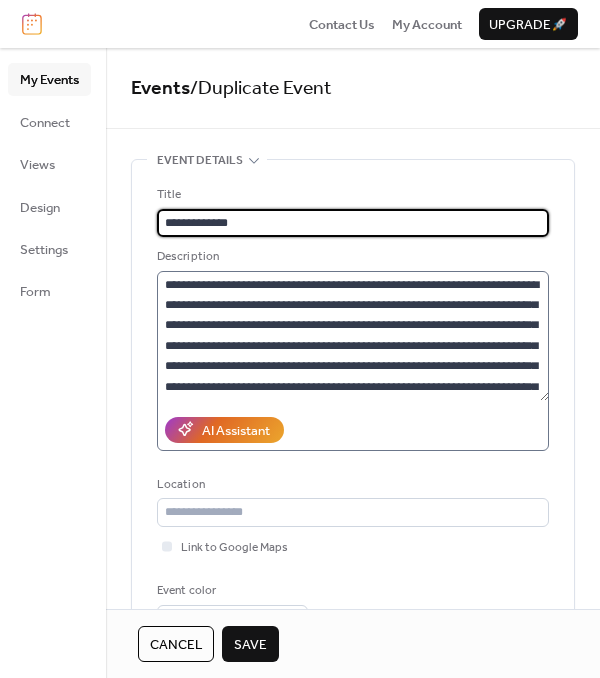 scroll, scrollTop: 60, scrollLeft: 0, axis: vertical 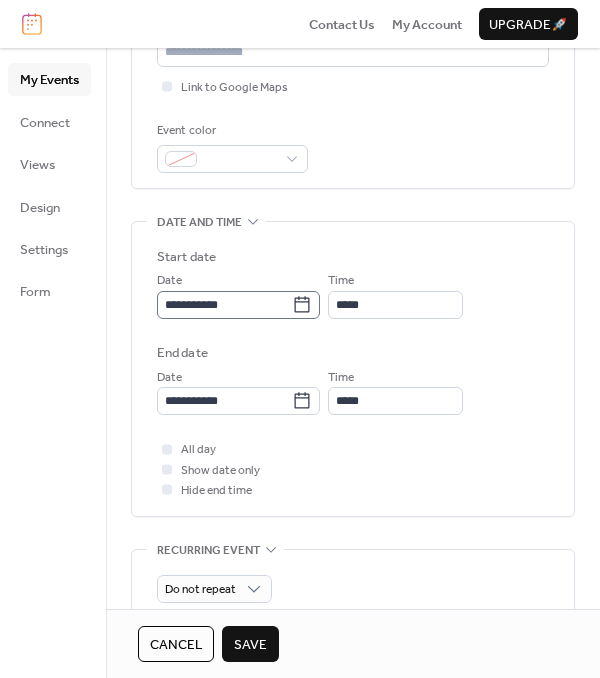 type on "**********" 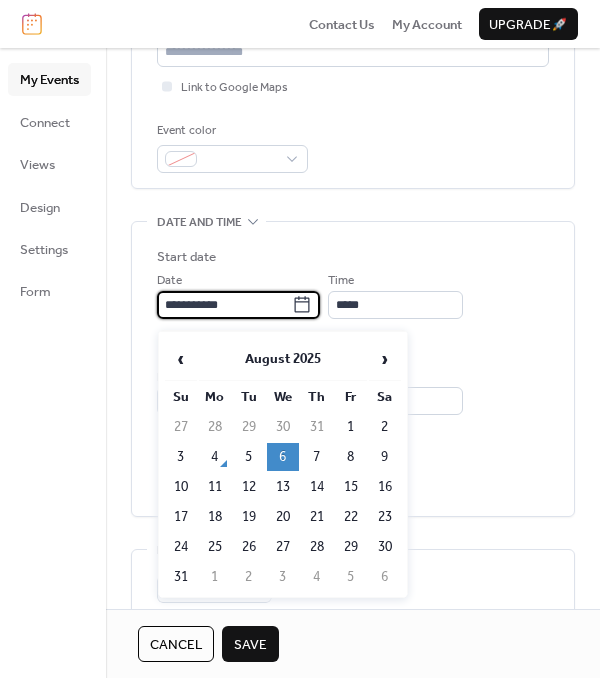 click on "**********" at bounding box center (224, 305) 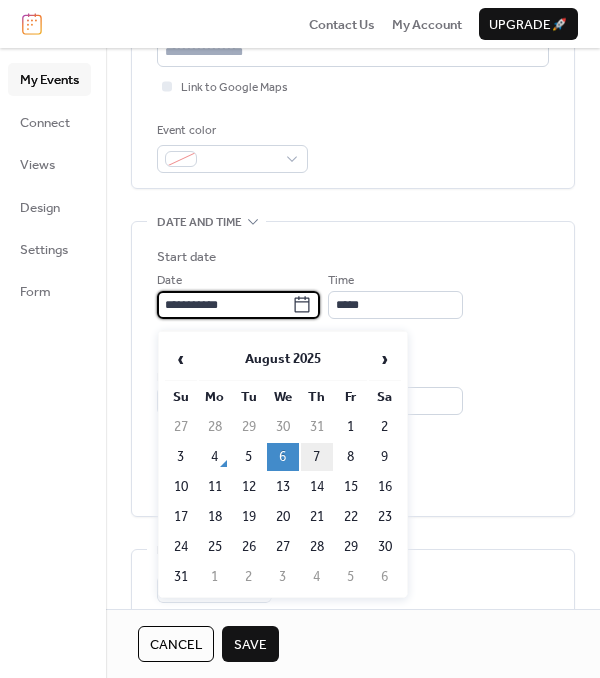 click on "7" at bounding box center (317, 457) 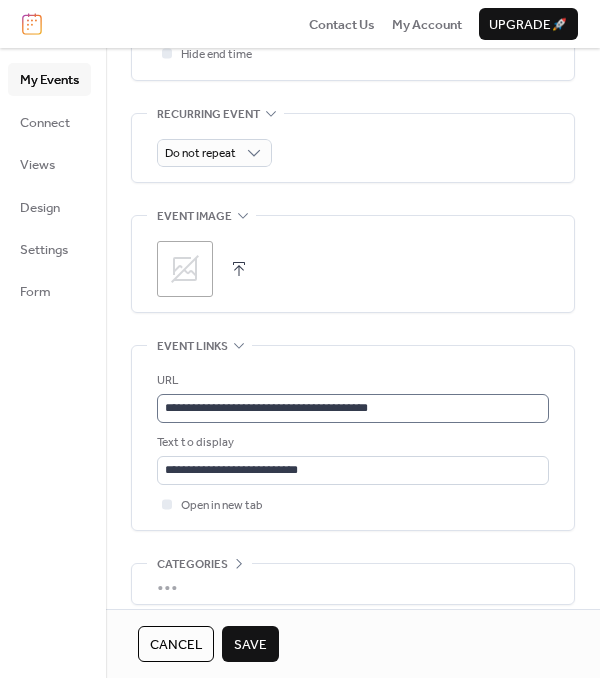 scroll, scrollTop: 896, scrollLeft: 0, axis: vertical 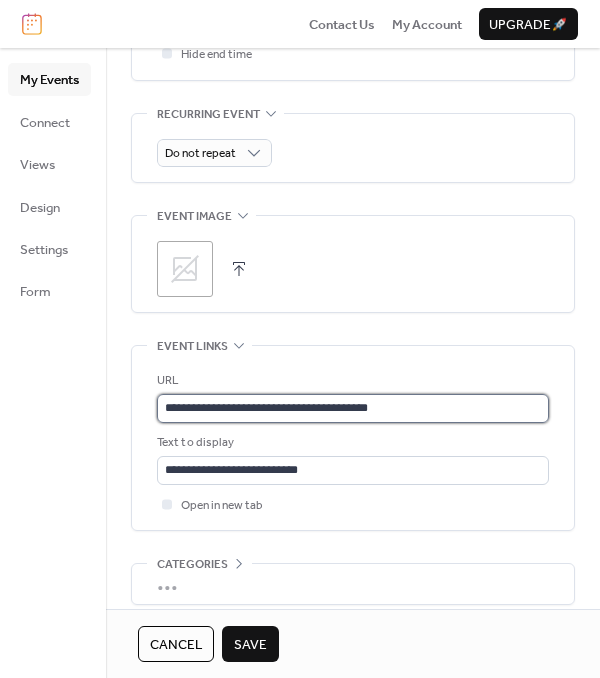 click on "**********" at bounding box center (353, 408) 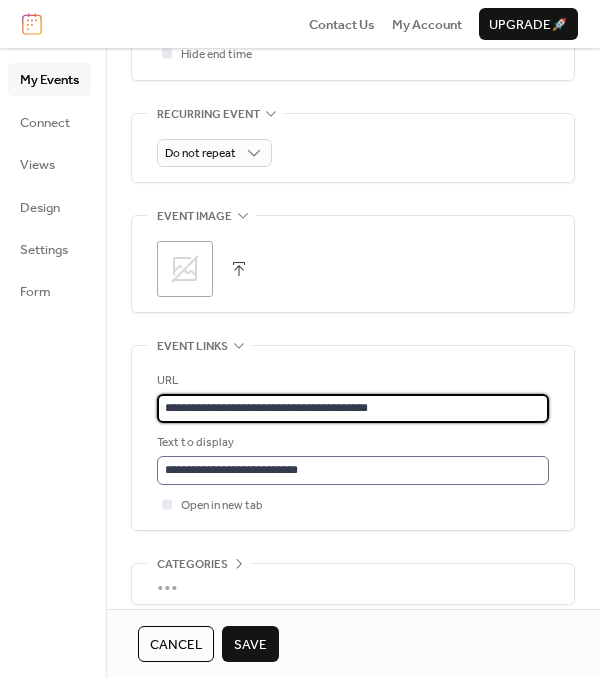 type on "**********" 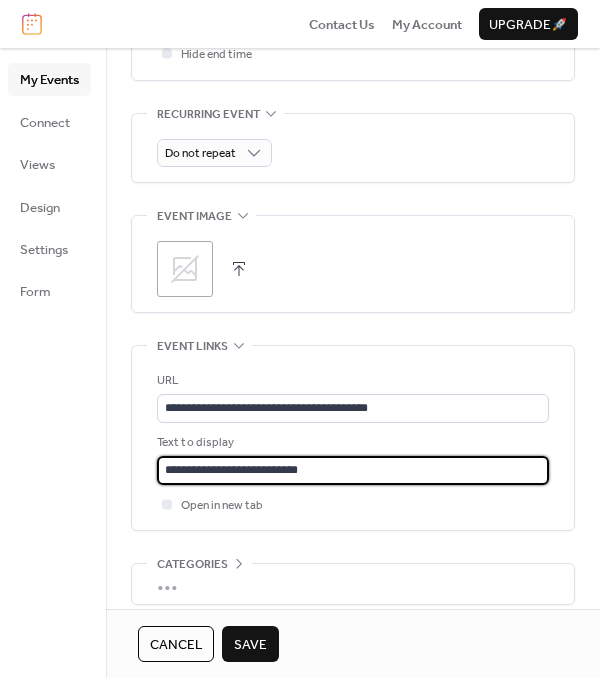 click on "**********" at bounding box center (353, 470) 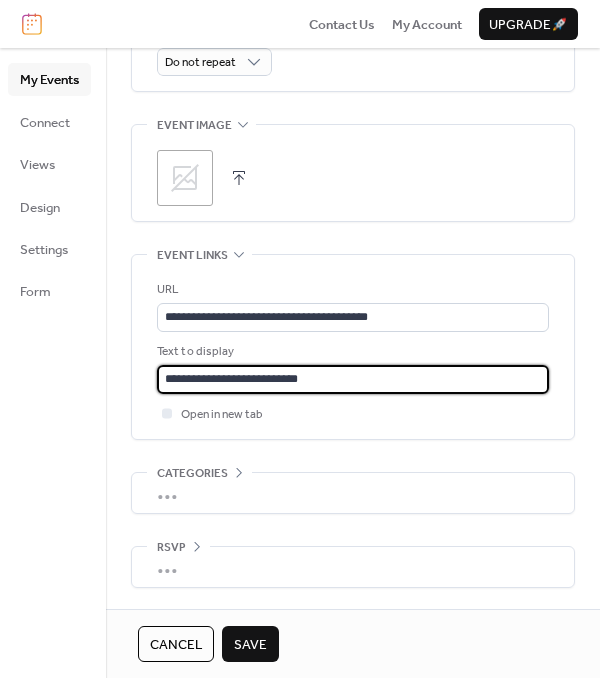scroll, scrollTop: 997, scrollLeft: 0, axis: vertical 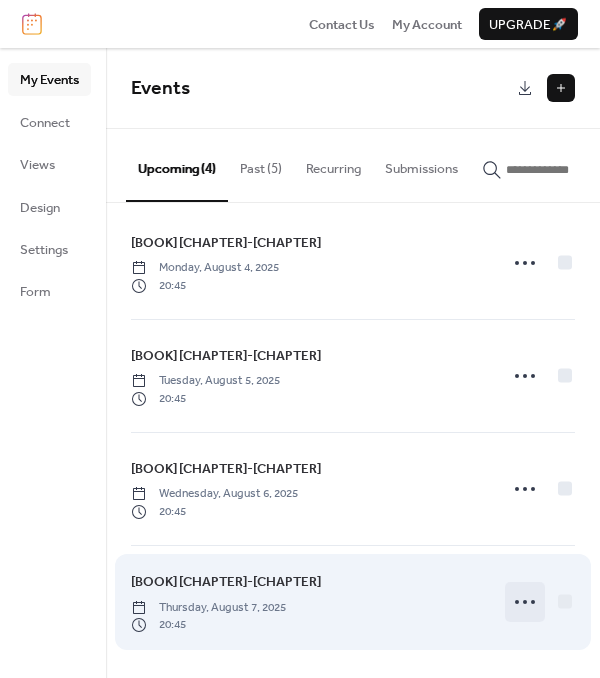 click 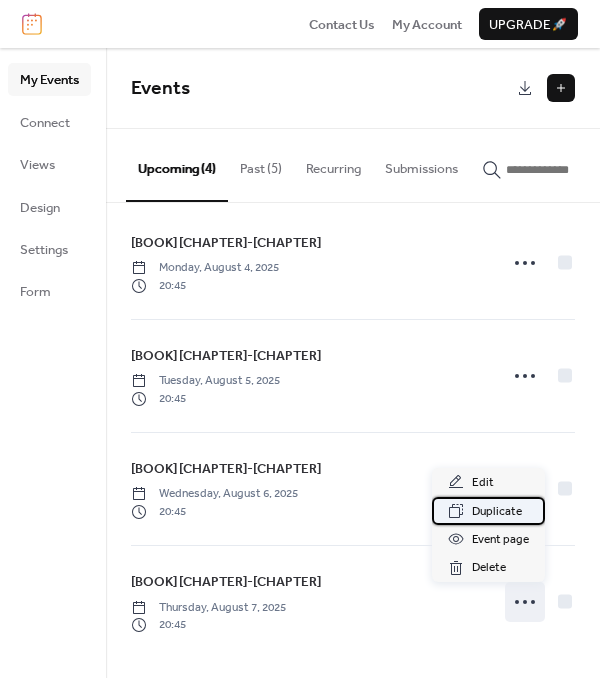 click on "Duplicate" at bounding box center [497, 512] 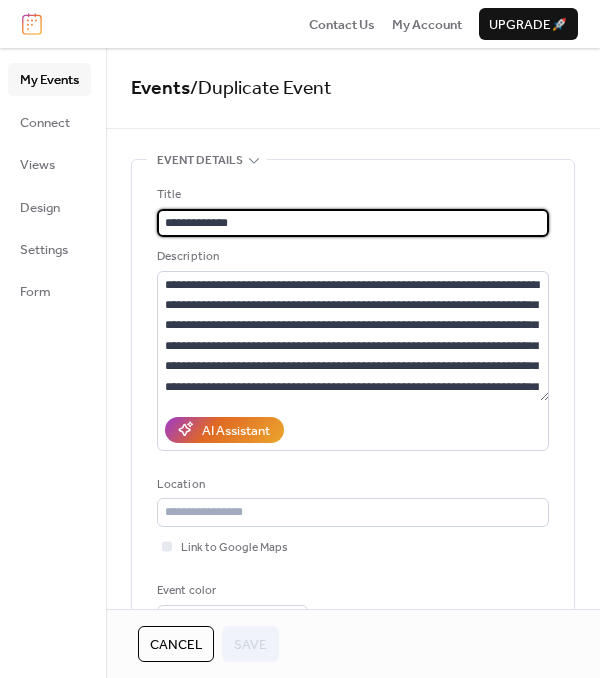 click on "**********" at bounding box center [353, 223] 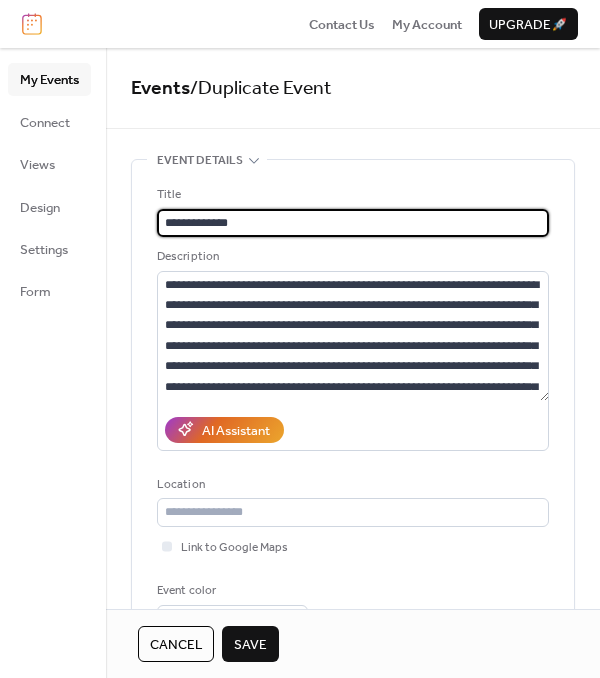 drag, startPoint x: 259, startPoint y: 219, endPoint x: 125, endPoint y: 222, distance: 134.03358 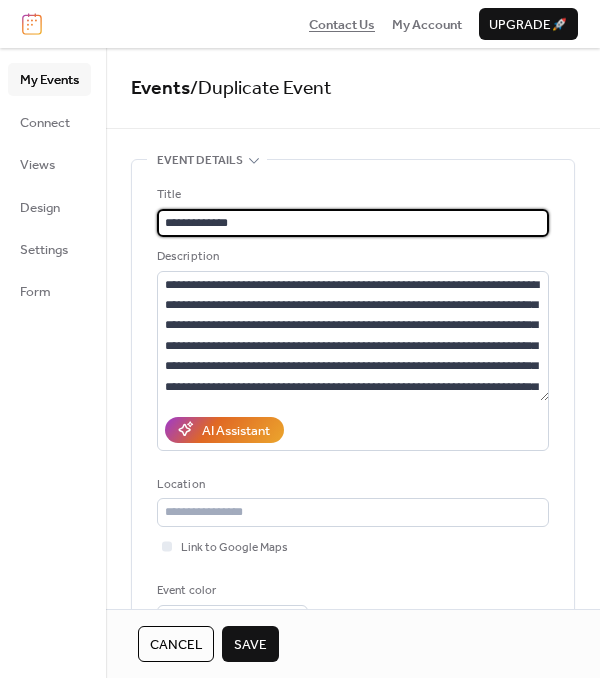type on "**********" 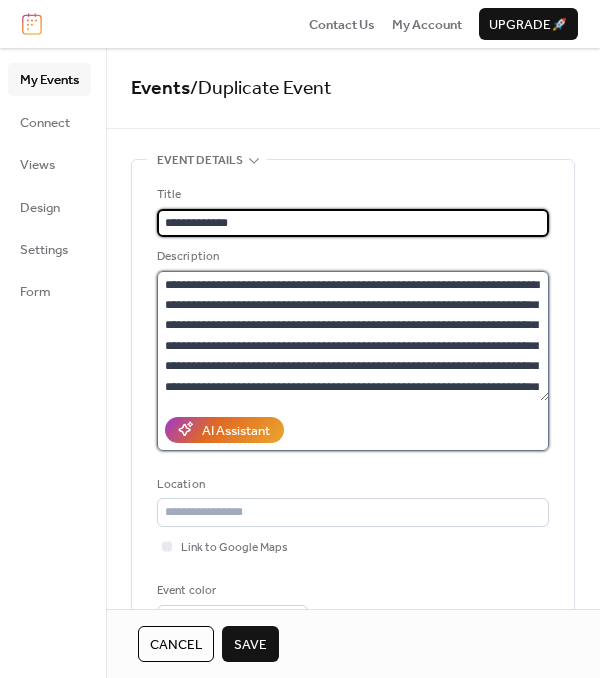 click on "**********" at bounding box center (353, 336) 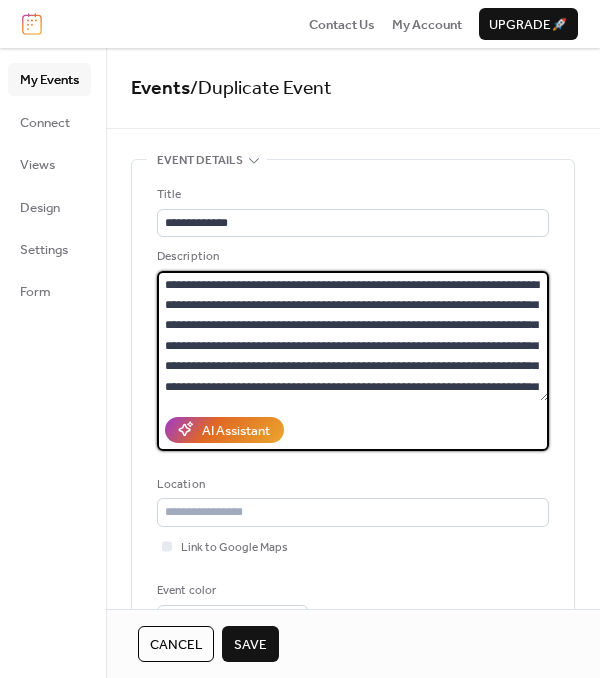 paste 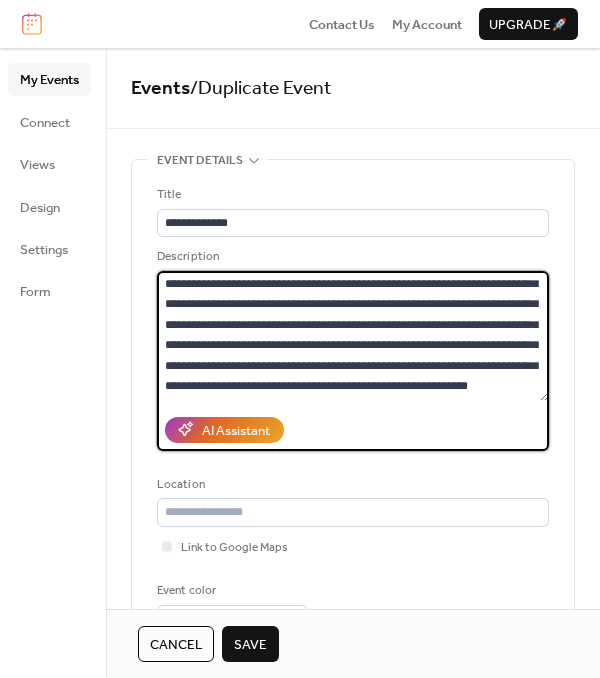 scroll, scrollTop: 40, scrollLeft: 0, axis: vertical 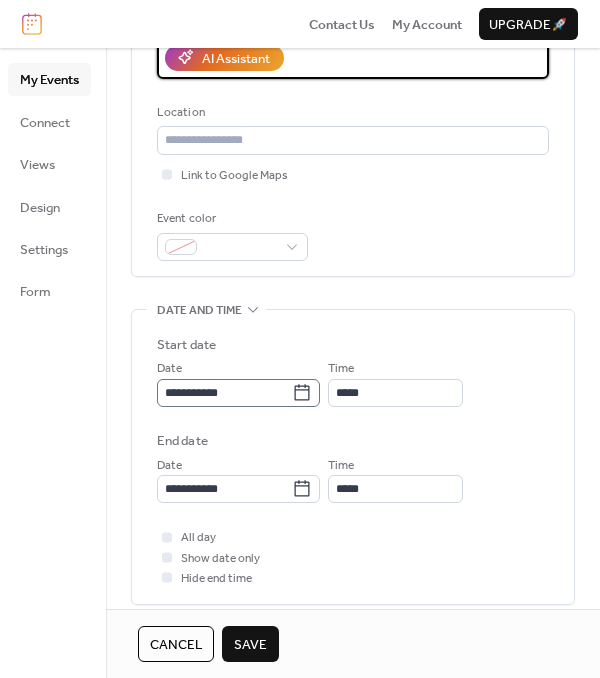 type on "**********" 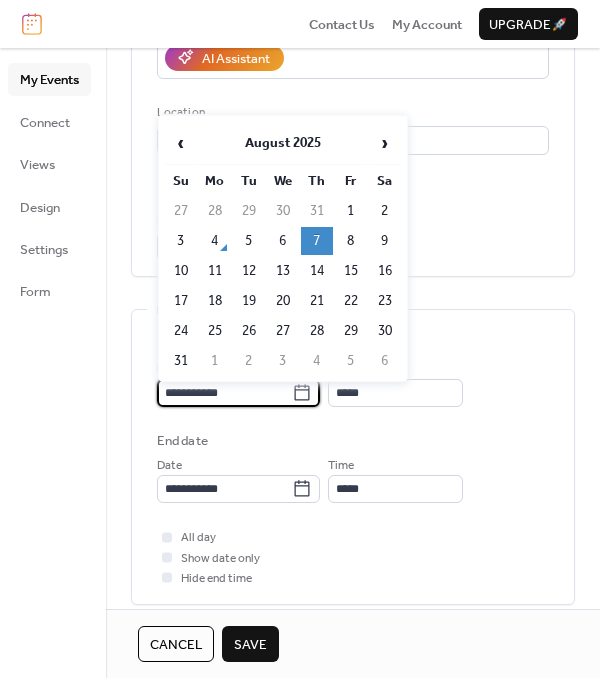 click on "**********" at bounding box center [224, 393] 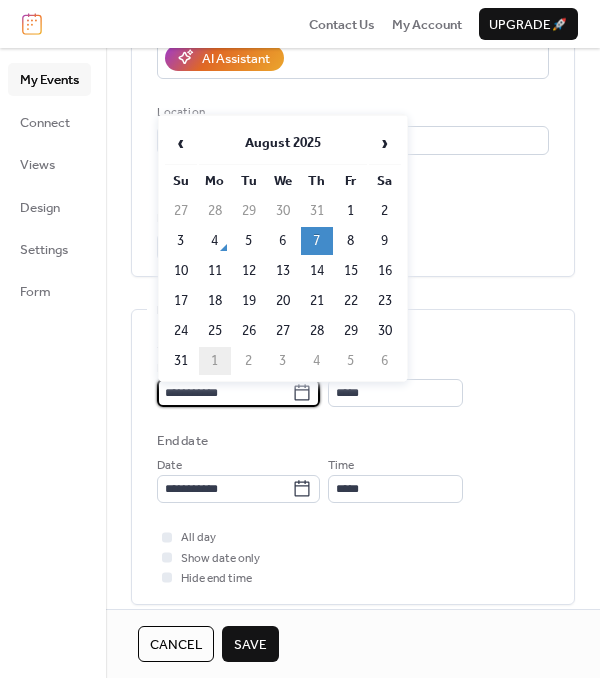 scroll, scrollTop: 372, scrollLeft: 0, axis: vertical 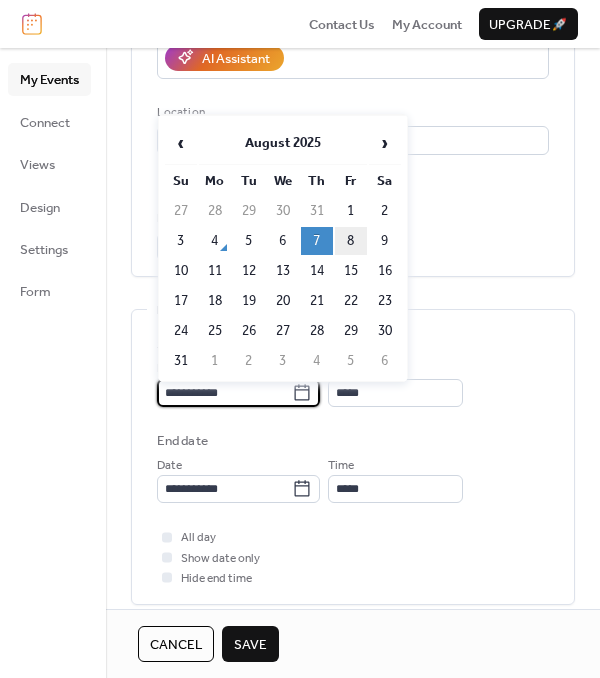 click on "8" at bounding box center (351, 241) 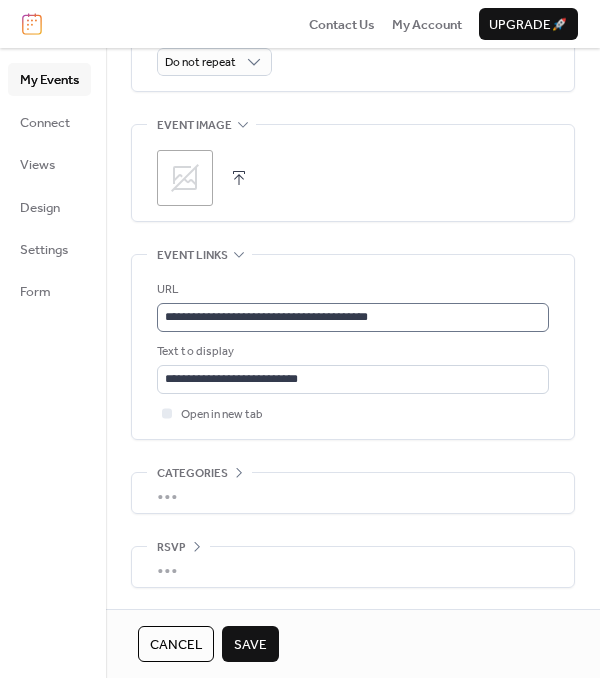 scroll, scrollTop: 996, scrollLeft: 0, axis: vertical 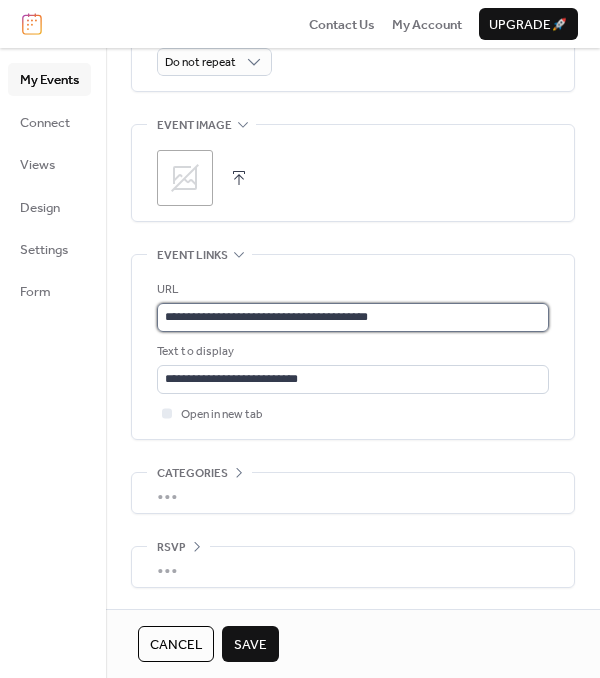 click on "**********" at bounding box center (353, 317) 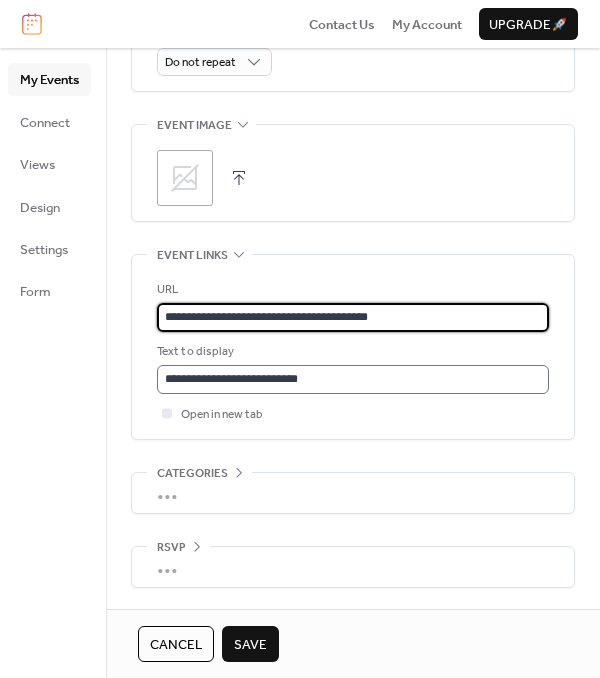 type on "**********" 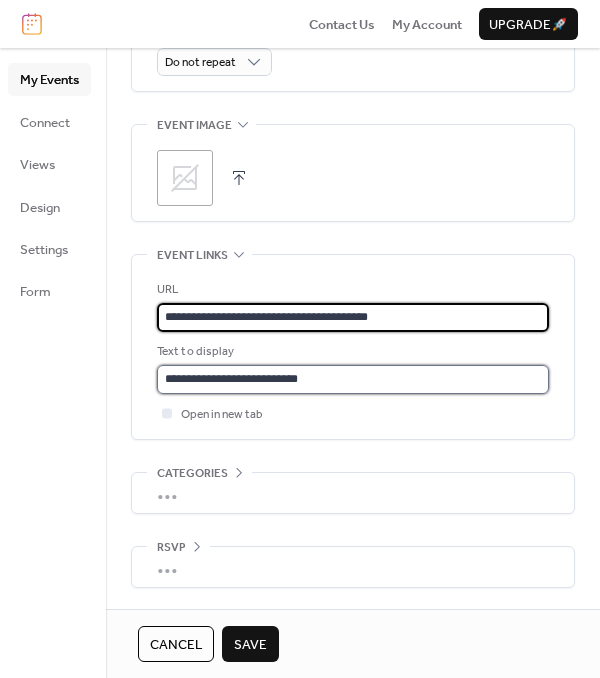 click on "**********" at bounding box center [353, 379] 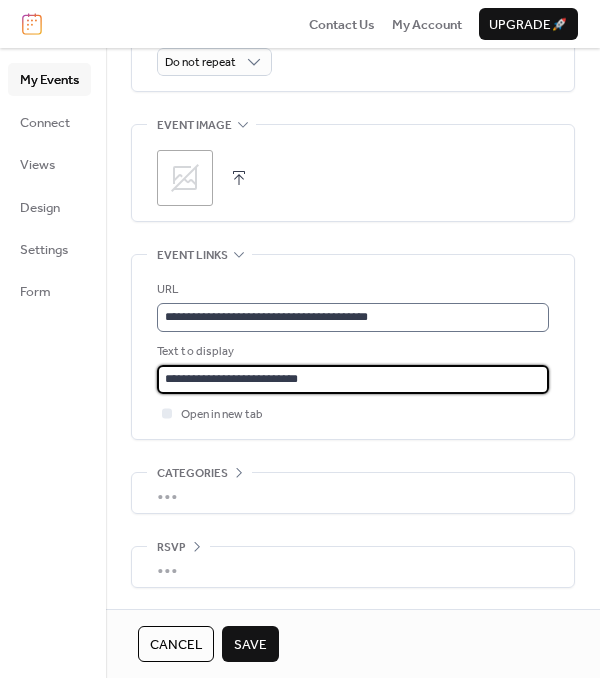 type on "**********" 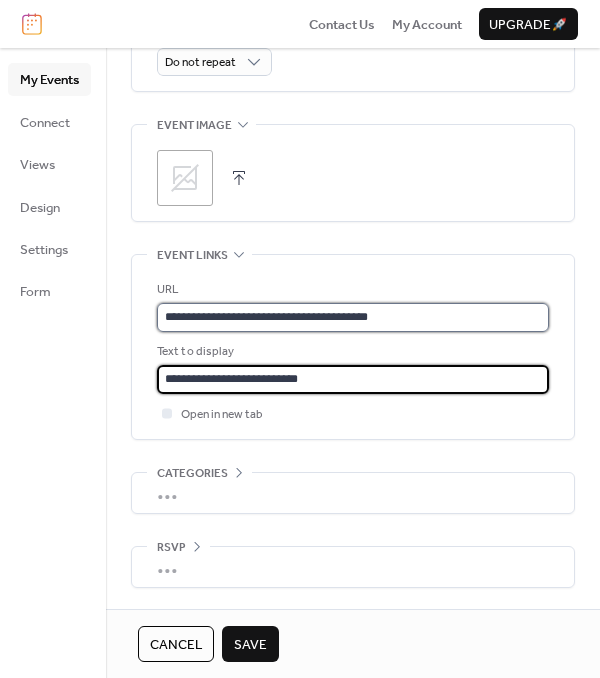 click on "**********" at bounding box center [353, 317] 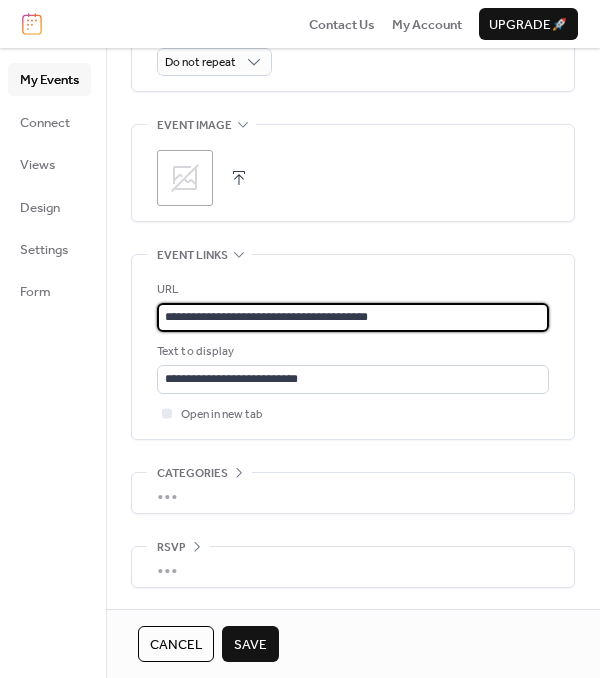 scroll, scrollTop: 997, scrollLeft: 0, axis: vertical 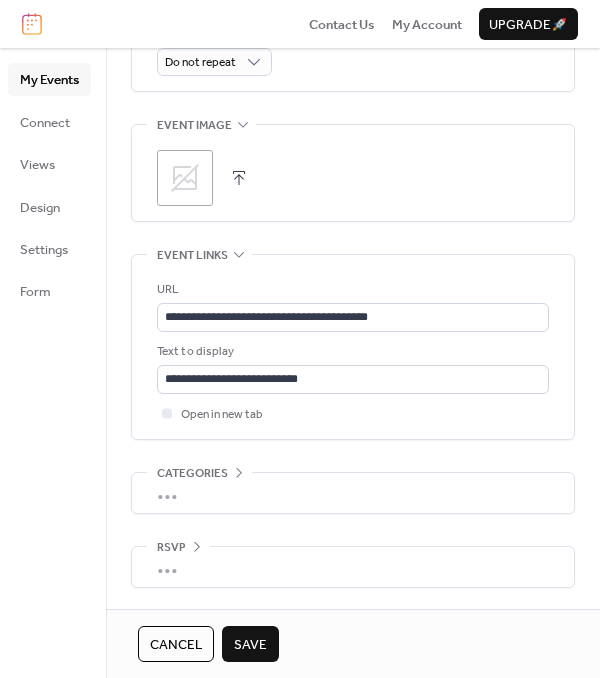 click on "Save" at bounding box center (250, 645) 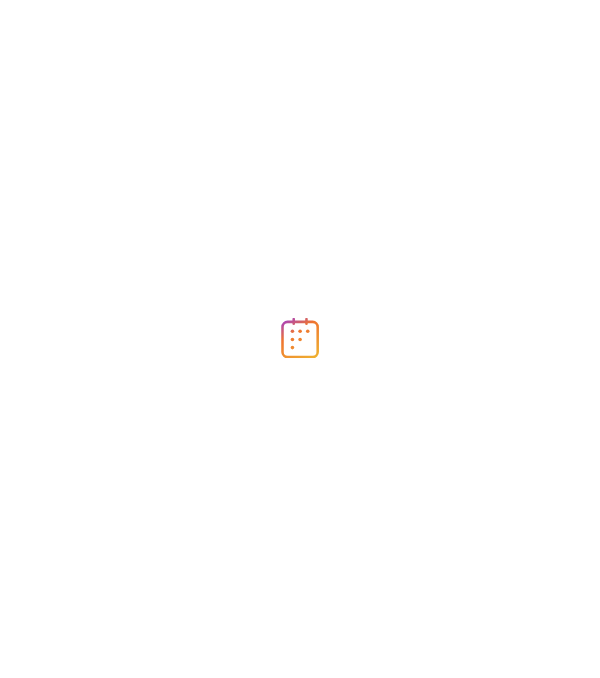 scroll, scrollTop: 0, scrollLeft: 0, axis: both 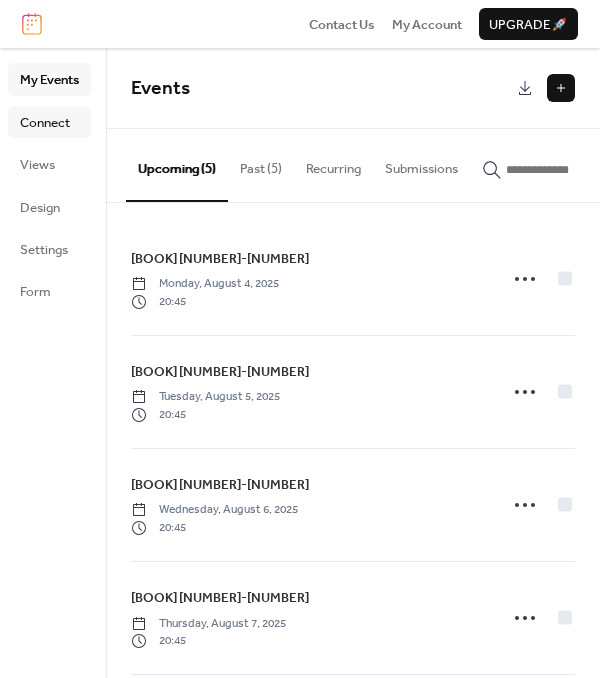 click on "Connect" at bounding box center (45, 123) 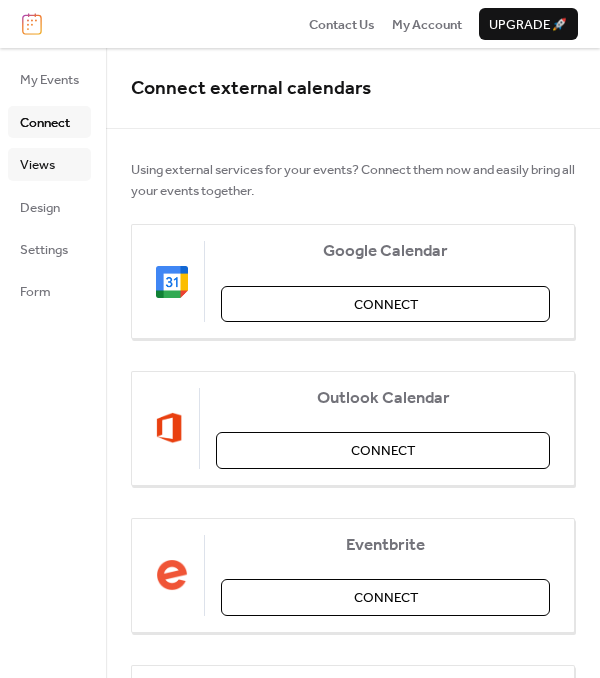 click on "Views" at bounding box center (49, 164) 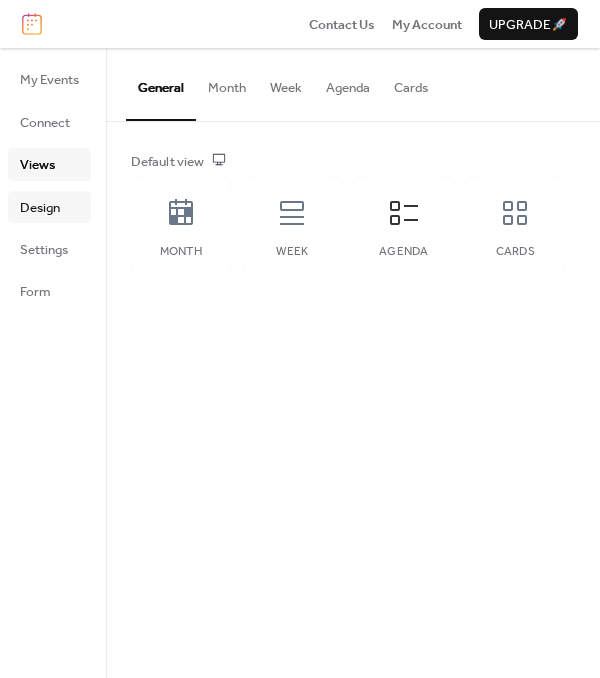 click on "Design" at bounding box center [40, 208] 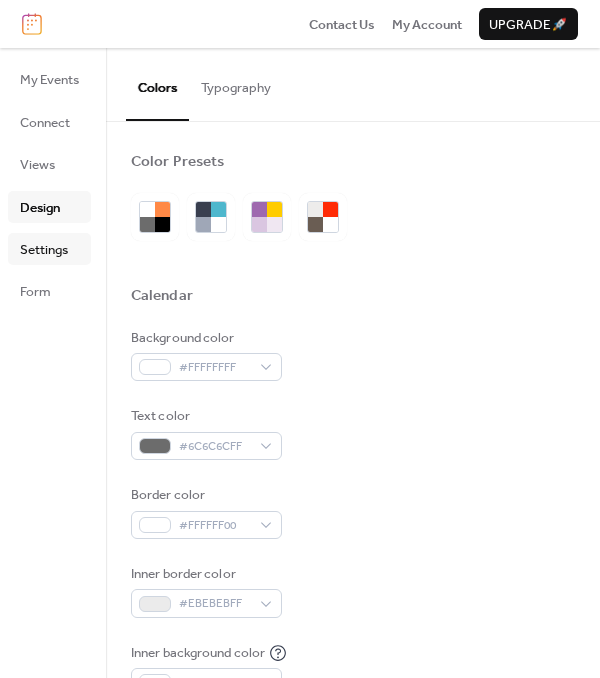 click on "Settings" at bounding box center (44, 250) 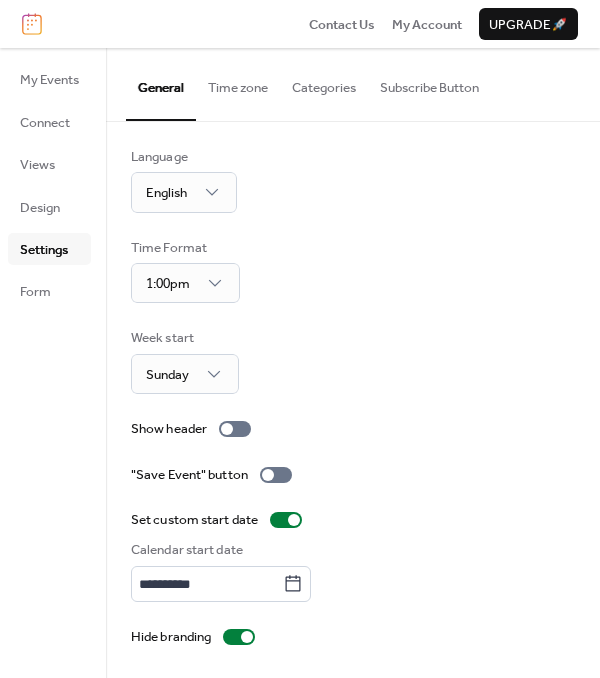 scroll, scrollTop: 0, scrollLeft: 0, axis: both 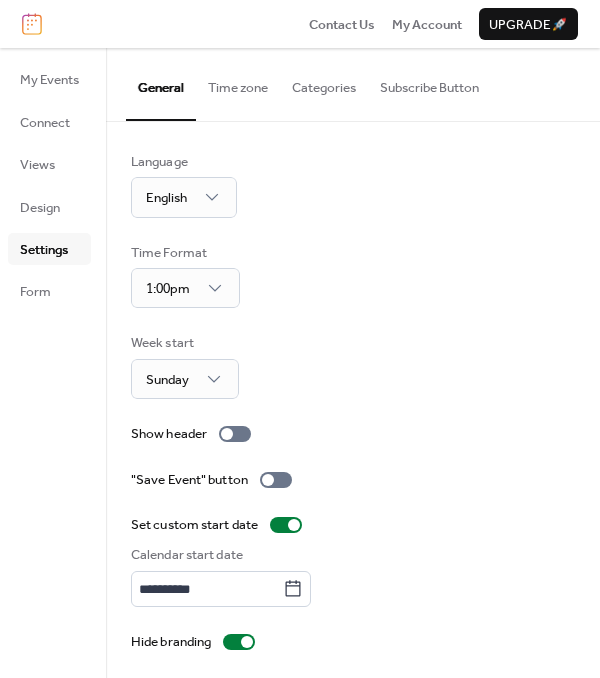click on "Time zone" at bounding box center [238, 83] 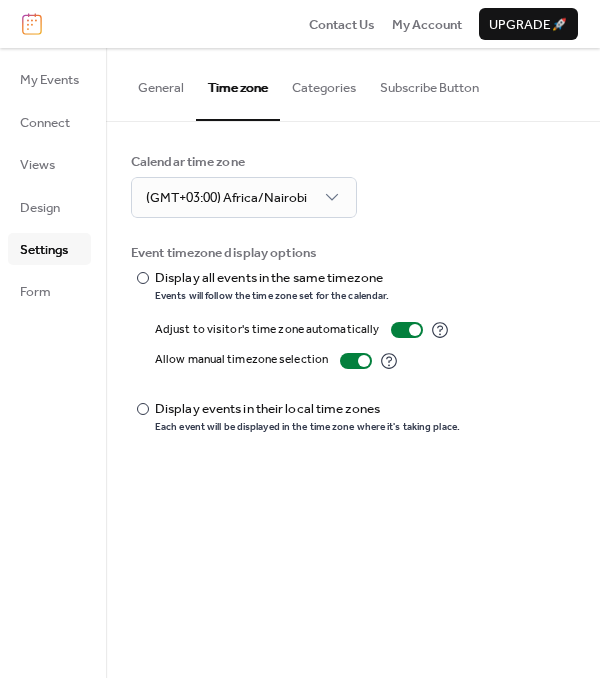 click on "Categories" at bounding box center (324, 83) 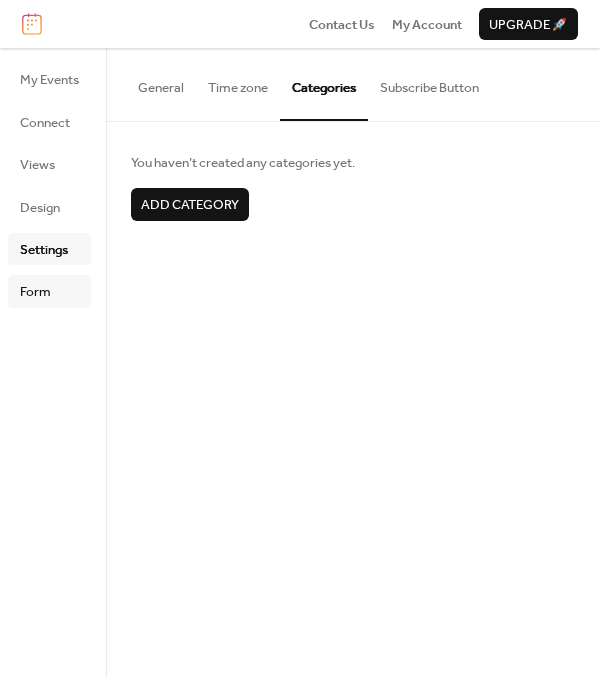 click on "Form" at bounding box center [35, 292] 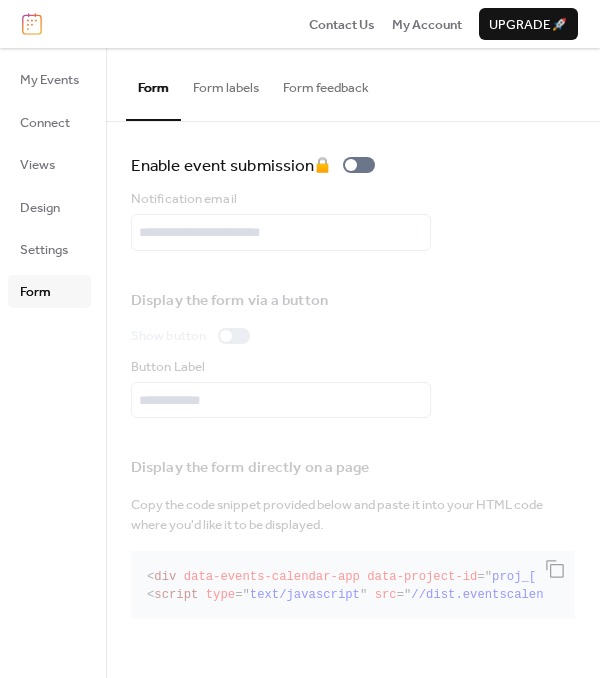 click on "Form labels" at bounding box center [226, 83] 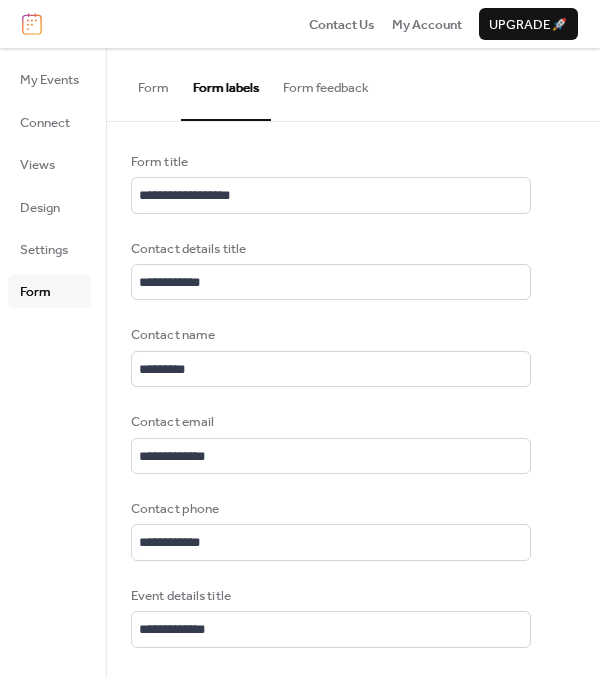 click on "Form feedback" at bounding box center (326, 83) 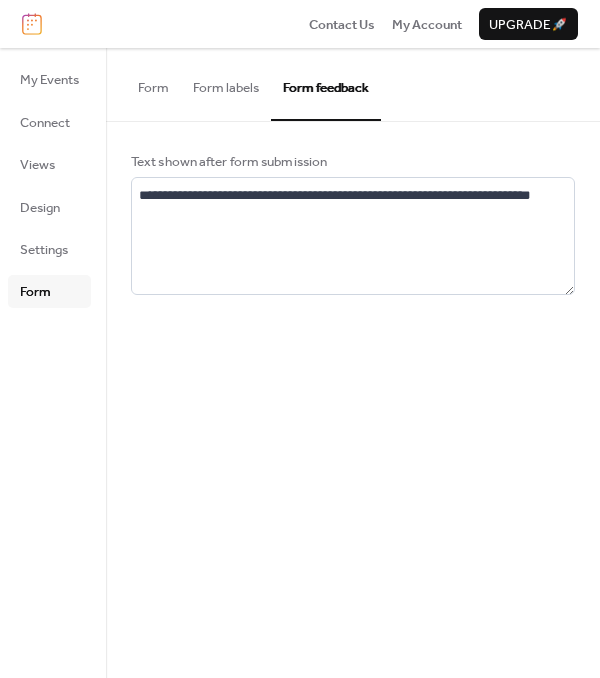 click on "My Events Connect Views Design Settings Form" at bounding box center (53, 363) 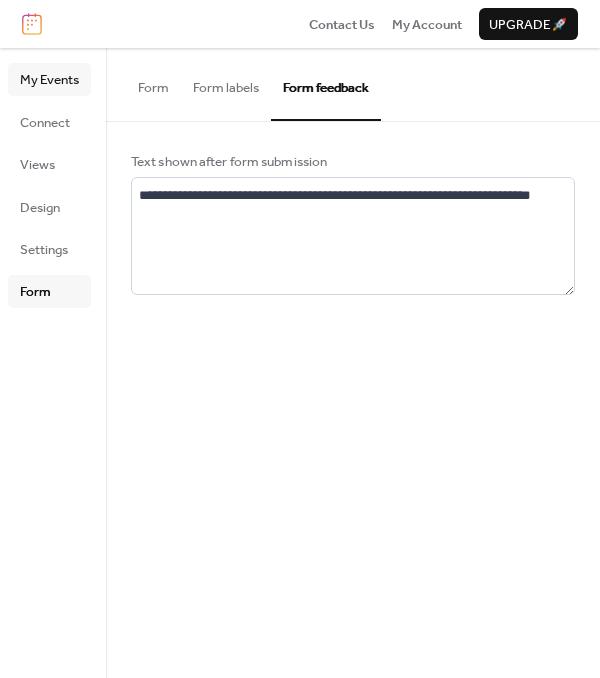 click on "My Events" at bounding box center [49, 80] 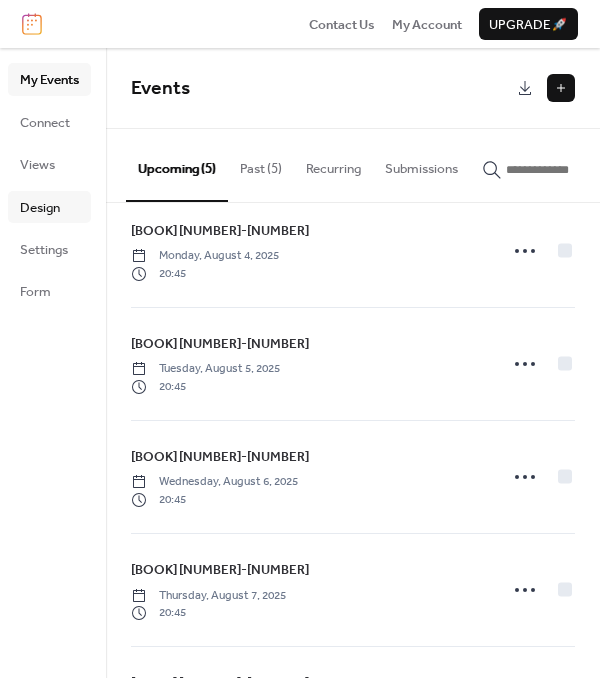scroll, scrollTop: 24, scrollLeft: 0, axis: vertical 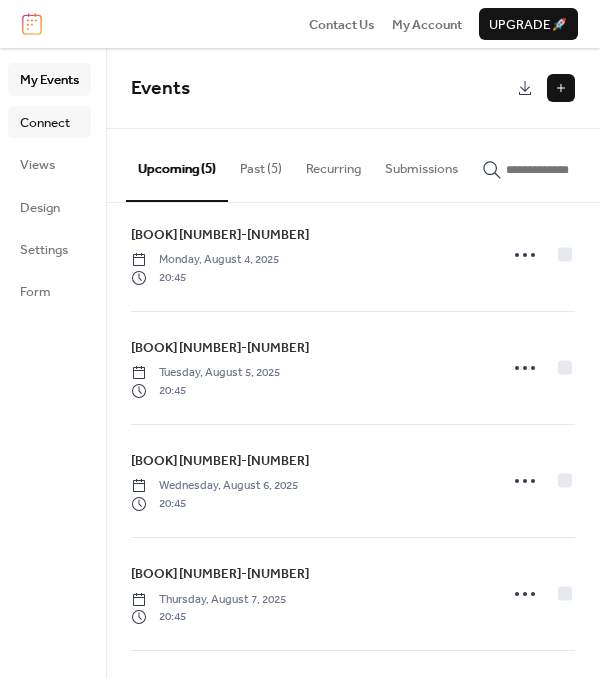 click on "Connect" at bounding box center (45, 123) 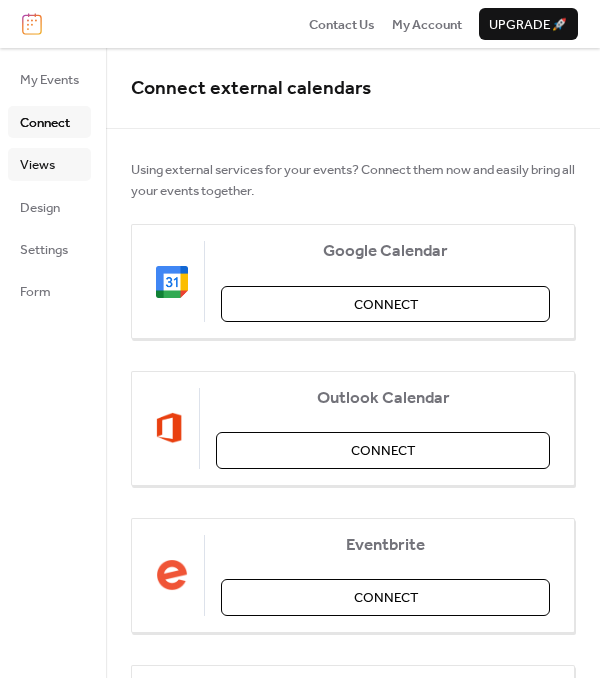 click on "Views" at bounding box center (49, 164) 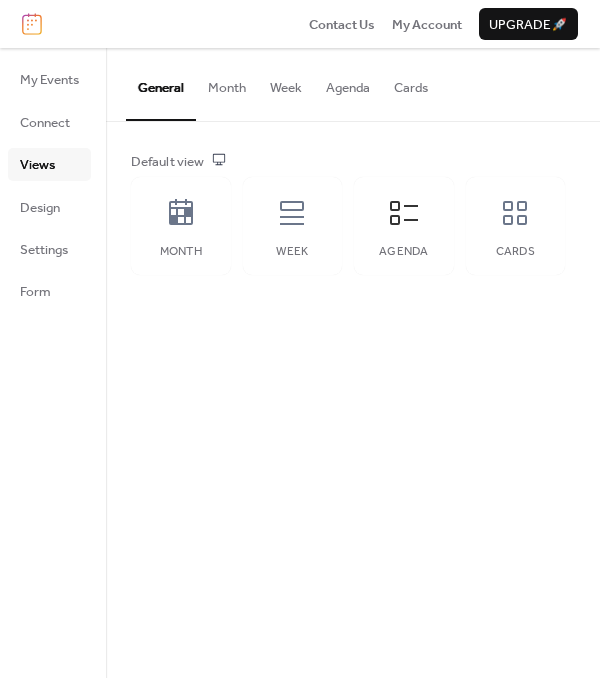 click on "Agenda" at bounding box center (348, 83) 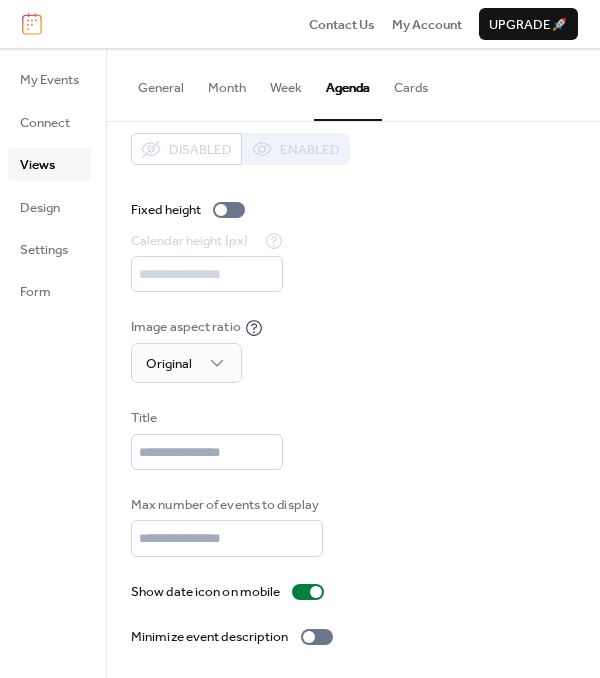 scroll, scrollTop: 0, scrollLeft: 0, axis: both 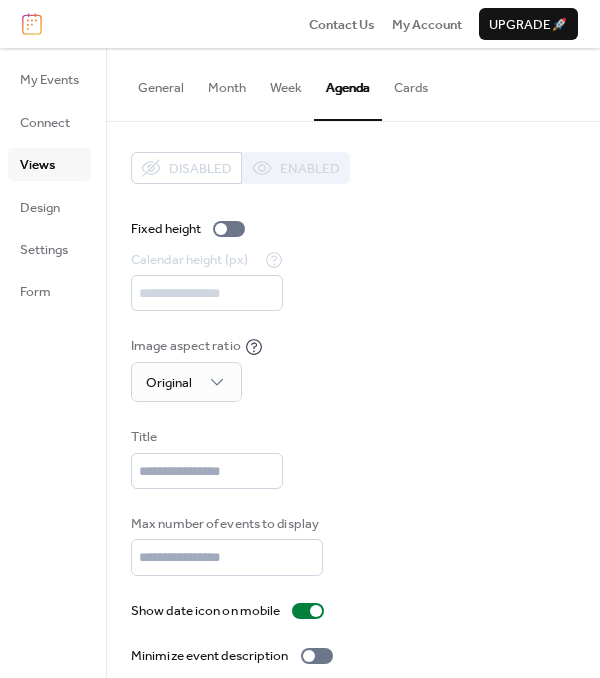 click on "Cards" at bounding box center (411, 83) 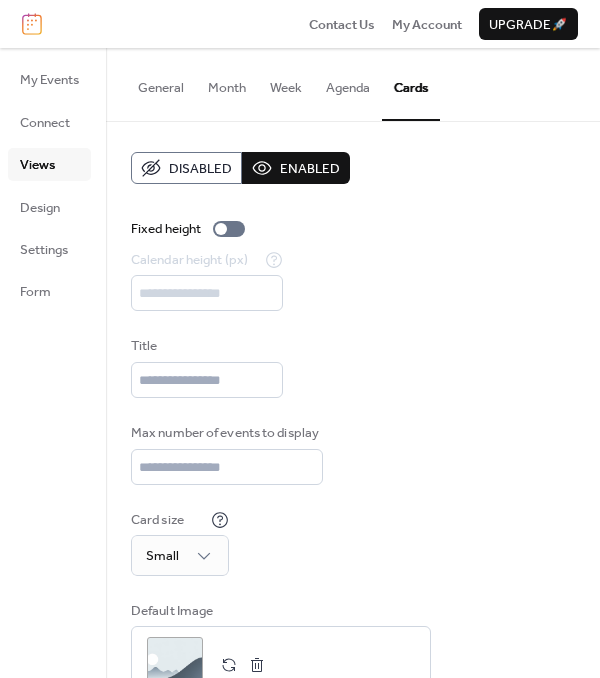 click on "Agenda" at bounding box center [348, 83] 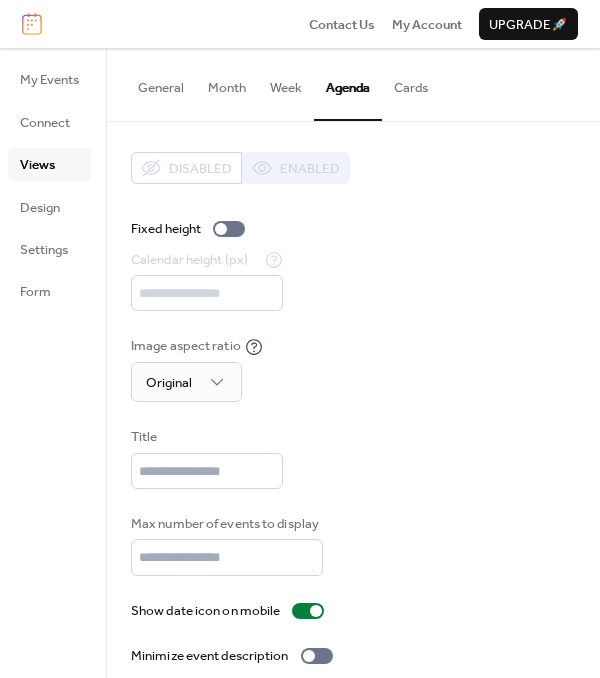 scroll, scrollTop: 36, scrollLeft: 0, axis: vertical 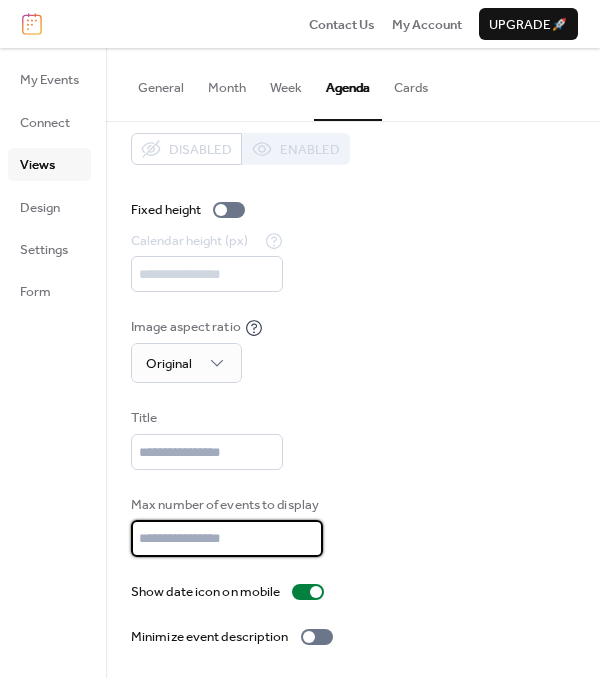 click on "*" at bounding box center [227, 538] 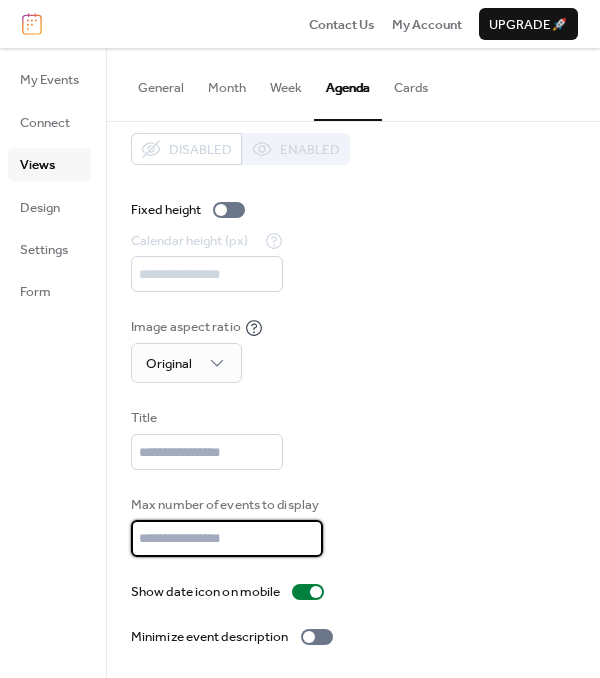 type on "*" 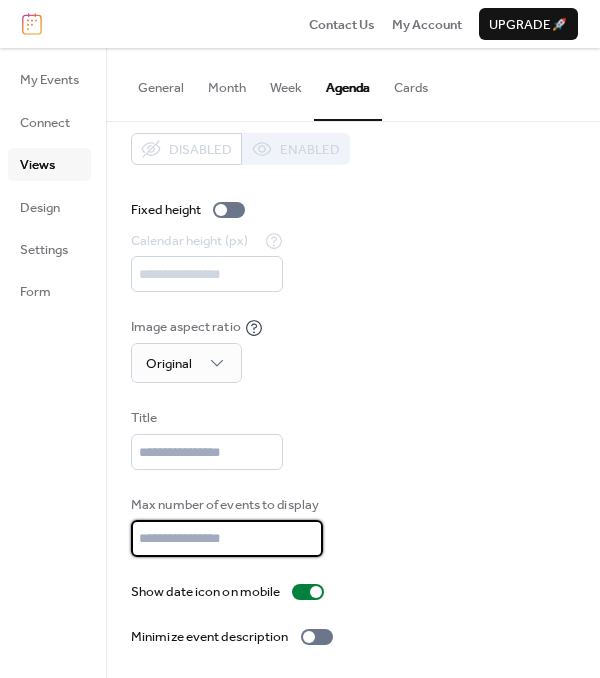 click on "Disabled Enabled Fixed height Calendar height (px) *** Image aspect ratio Original Title Max number of events to display * Show date icon on mobile Minimize event description" at bounding box center (353, 390) 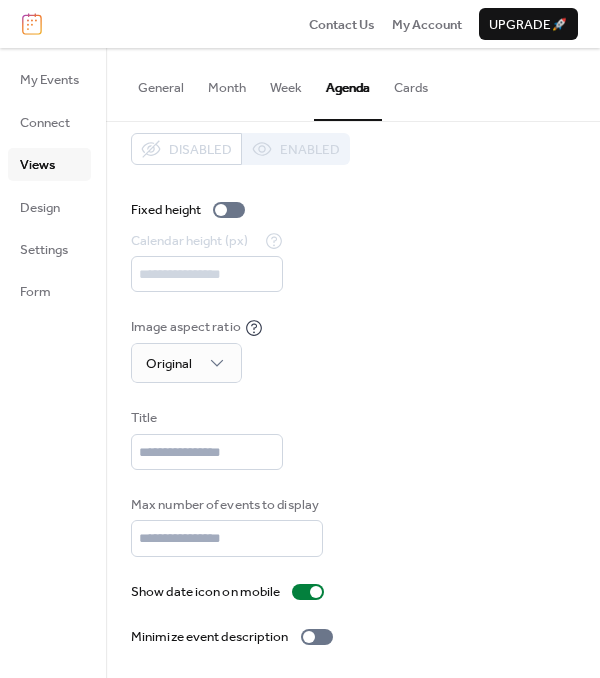 scroll, scrollTop: 0, scrollLeft: 0, axis: both 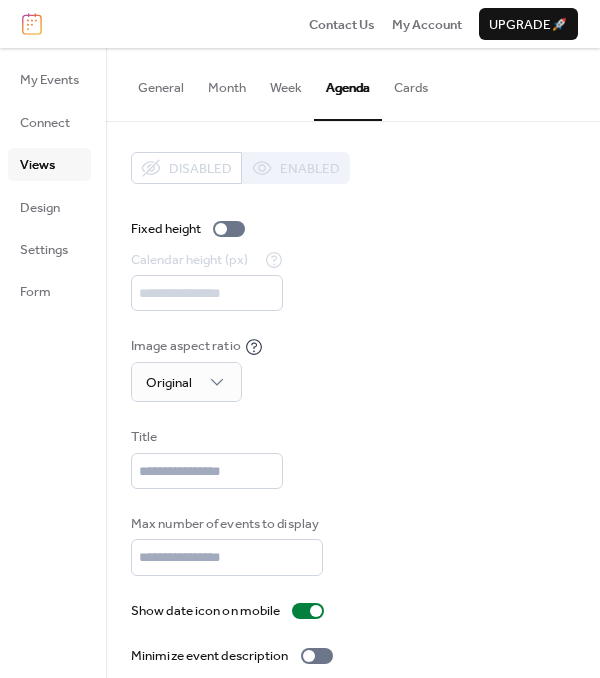 click on "Week" at bounding box center (286, 83) 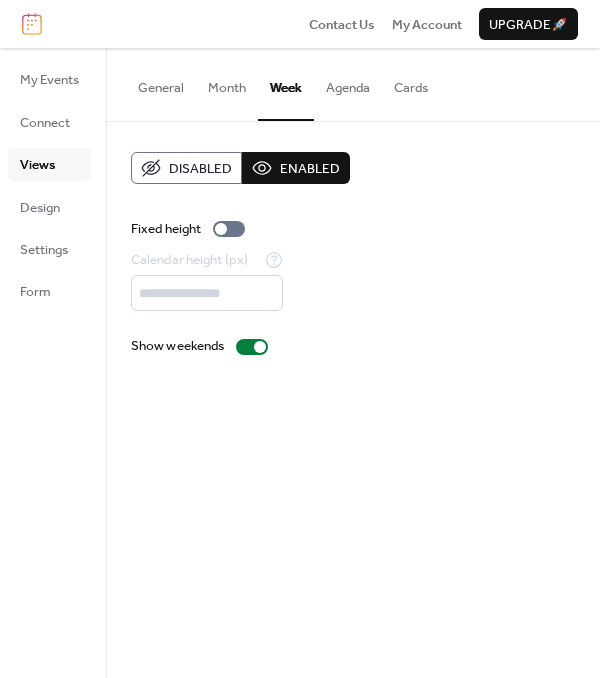 click on "Month" at bounding box center (227, 83) 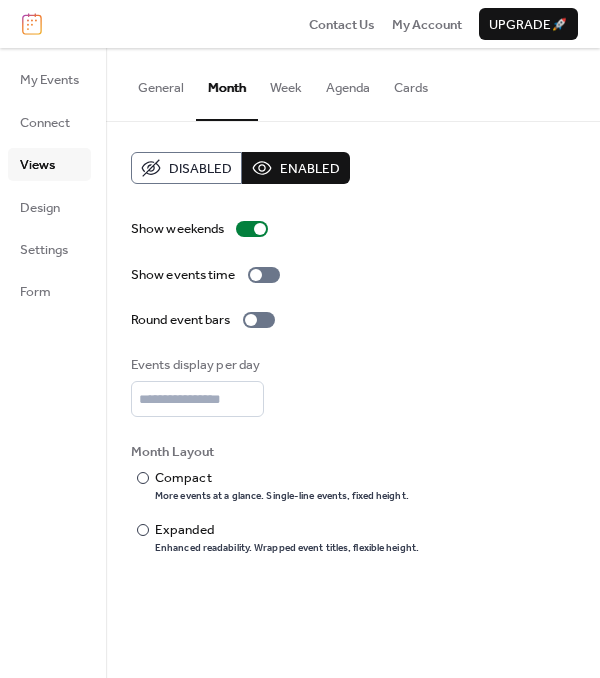 click on "General" at bounding box center [161, 83] 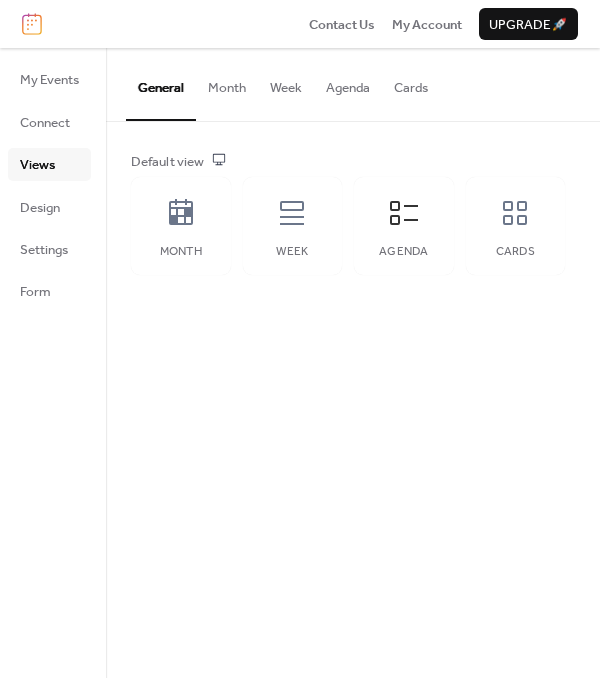 click on "Agenda" at bounding box center (348, 83) 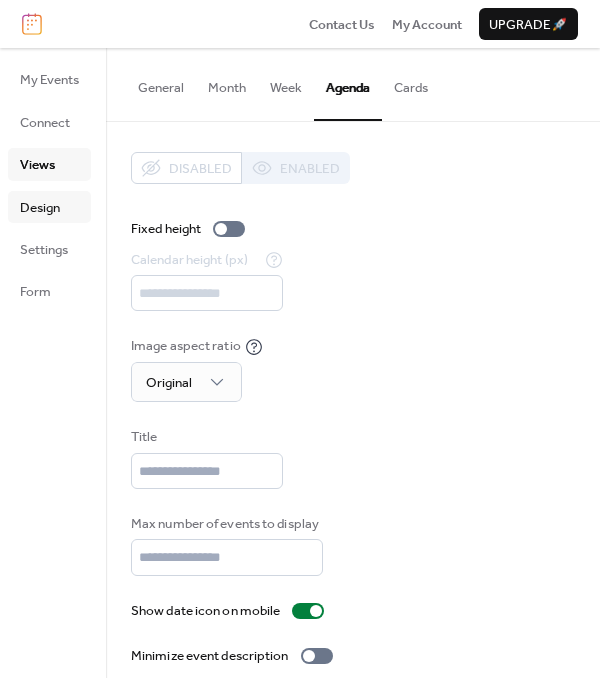 click on "Design" at bounding box center [40, 208] 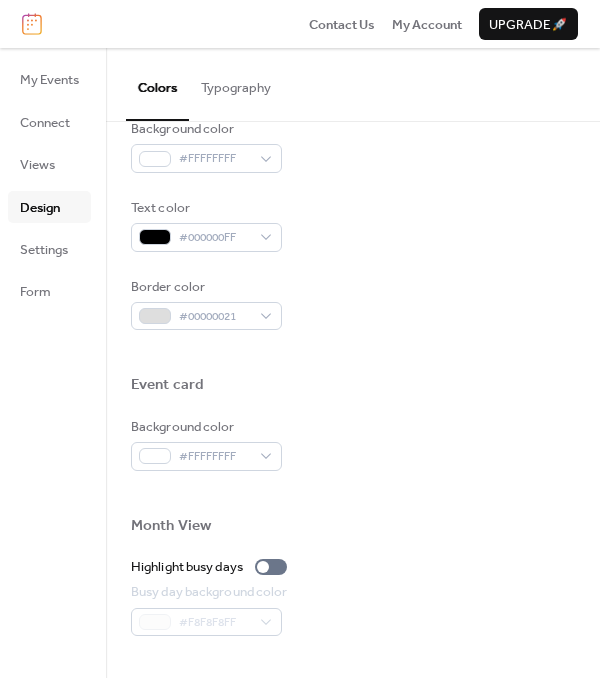 scroll, scrollTop: 974, scrollLeft: 0, axis: vertical 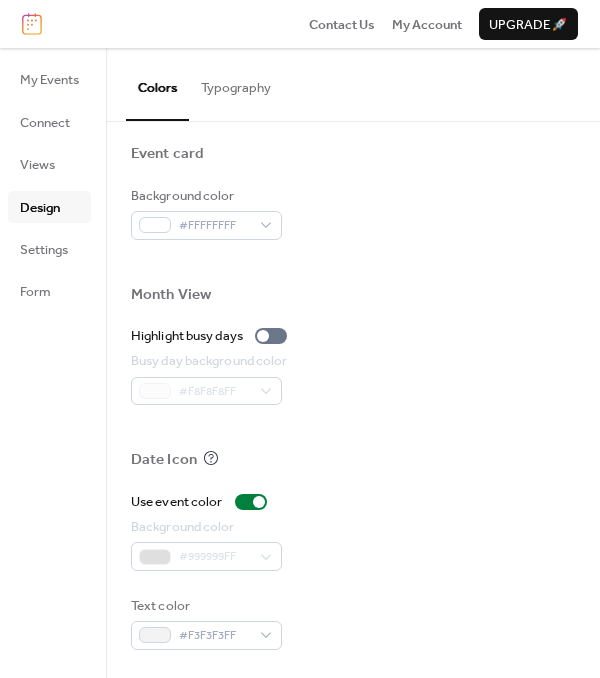 click on "Typography" at bounding box center (236, 83) 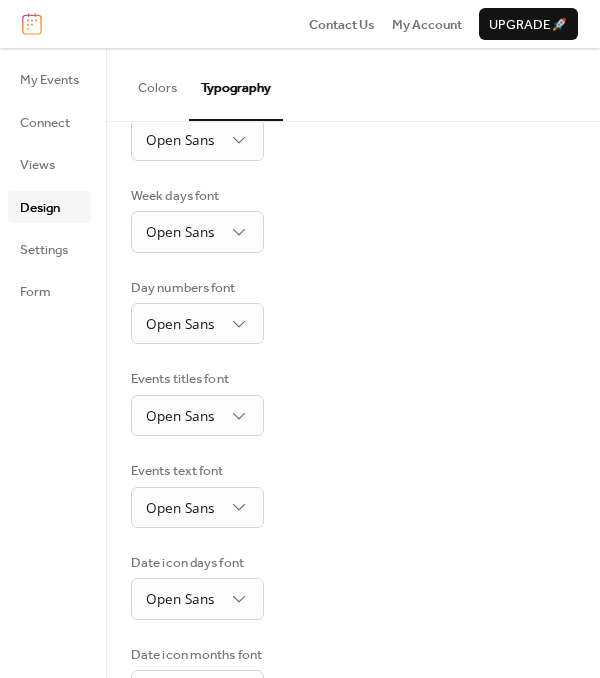 scroll, scrollTop: 0, scrollLeft: 0, axis: both 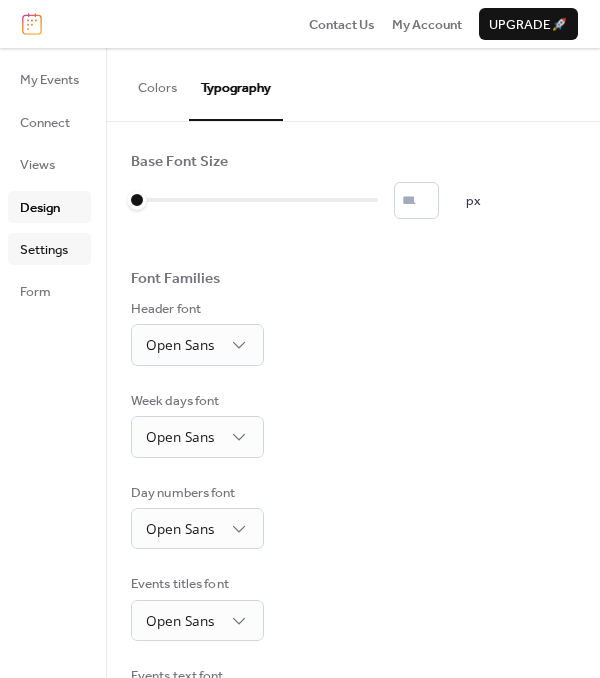 click on "Settings" at bounding box center [44, 250] 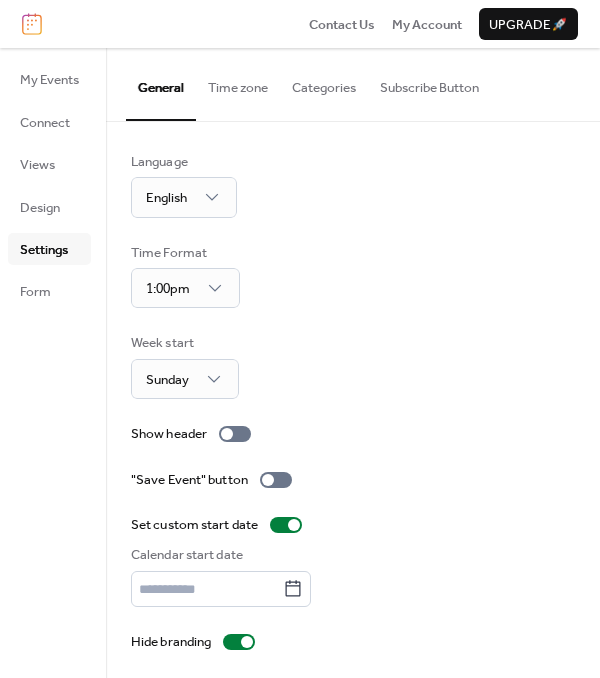 type on "**********" 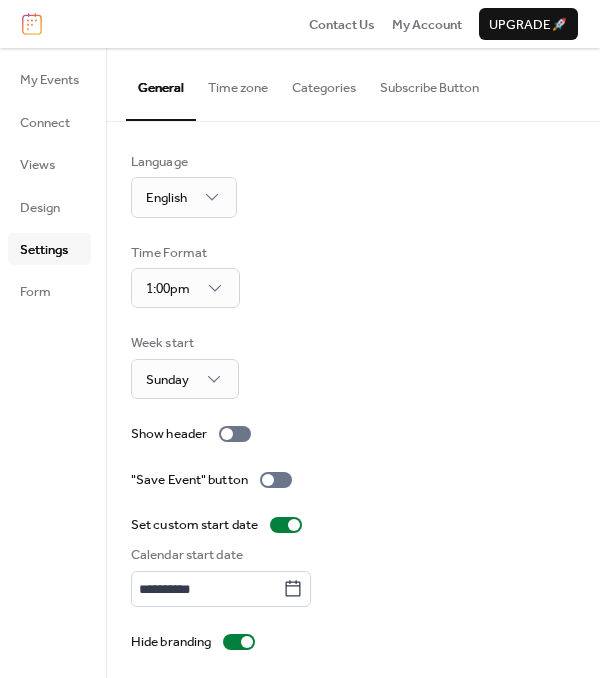scroll, scrollTop: 9, scrollLeft: 0, axis: vertical 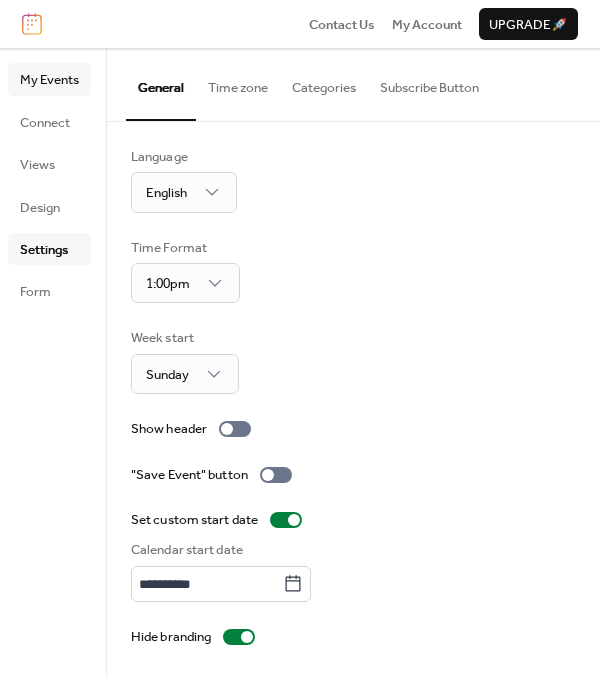 click on "My Events" at bounding box center (49, 80) 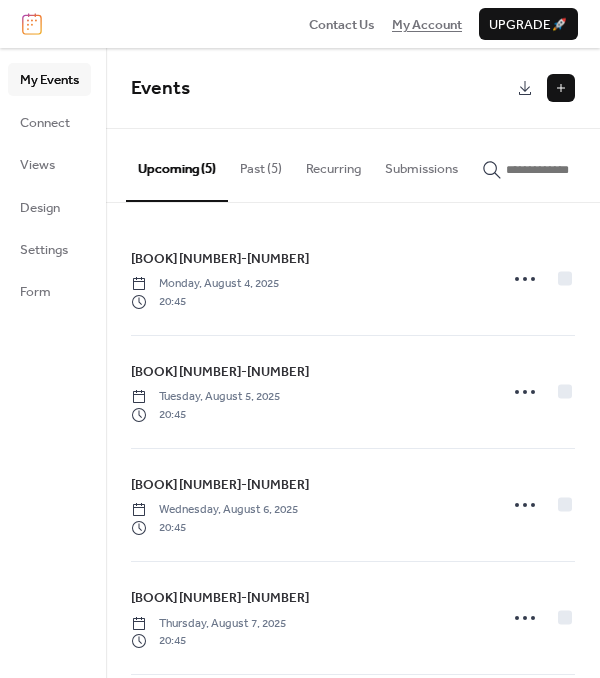click on "My Account" at bounding box center (427, 25) 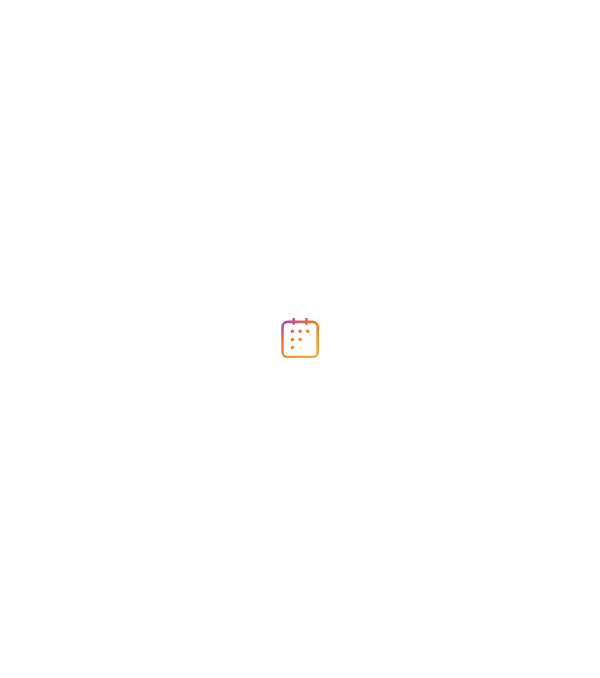 scroll, scrollTop: 0, scrollLeft: 0, axis: both 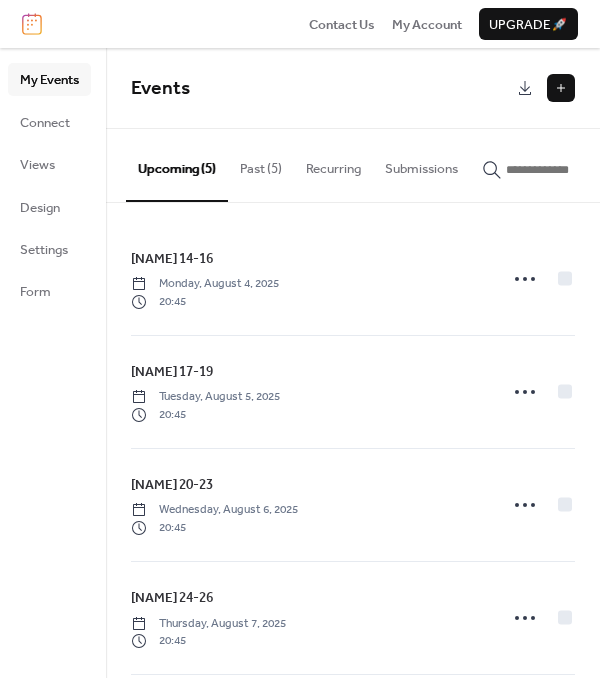 click on "Past (5)" at bounding box center [261, 164] 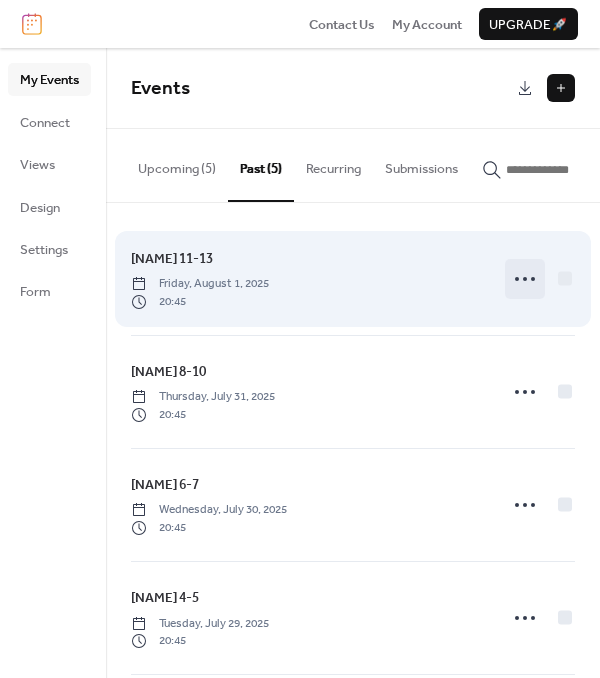 click 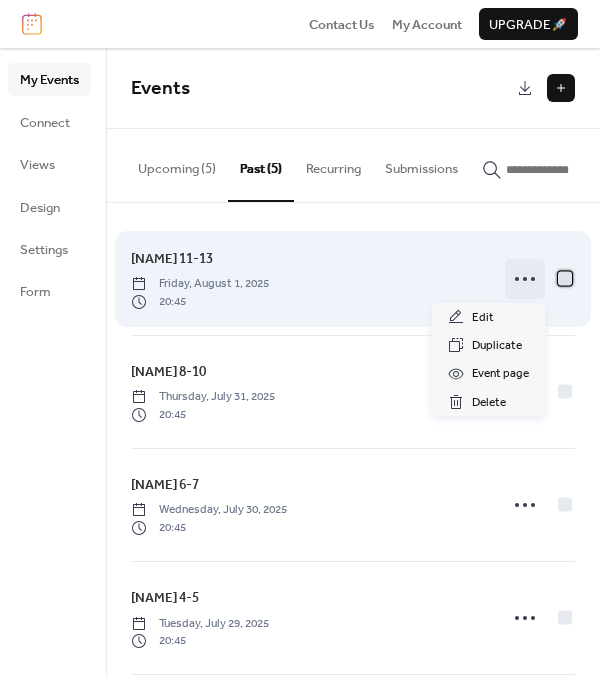 click at bounding box center (565, 278) 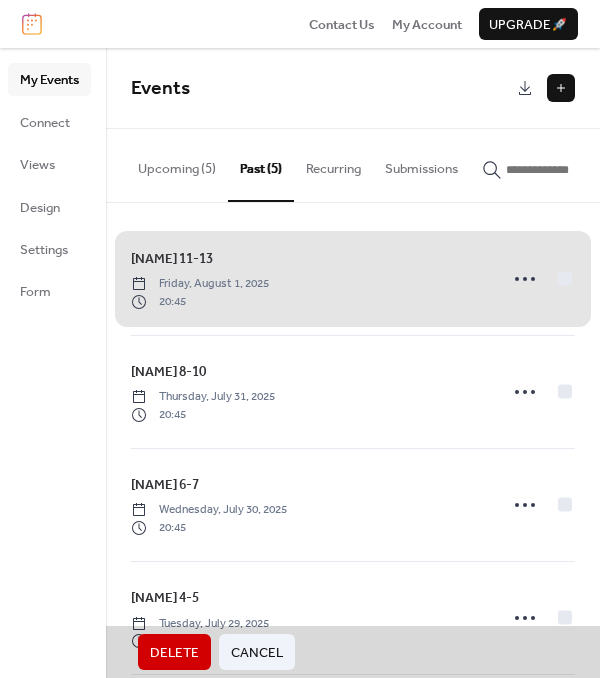 click on "[NAME] [CHAPTERS]-[CHAPTERS] Friday, [MONTH] [DAY], [YEAR] [TIME]" at bounding box center (353, 279) 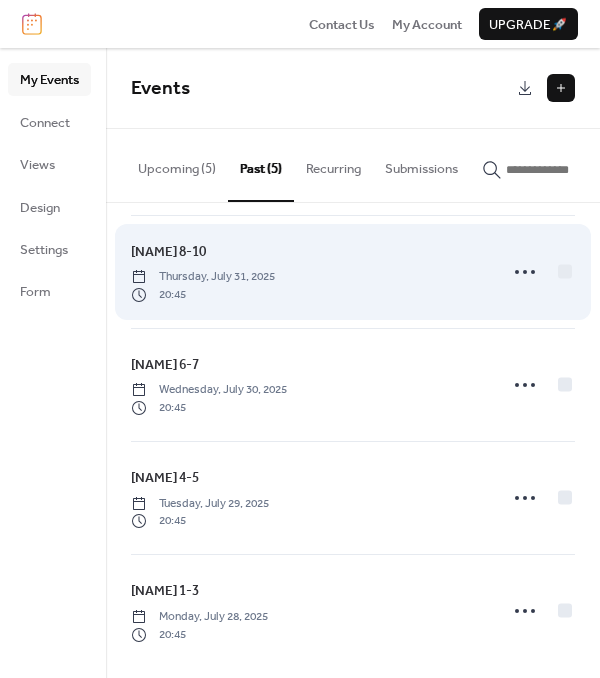 scroll, scrollTop: 129, scrollLeft: 0, axis: vertical 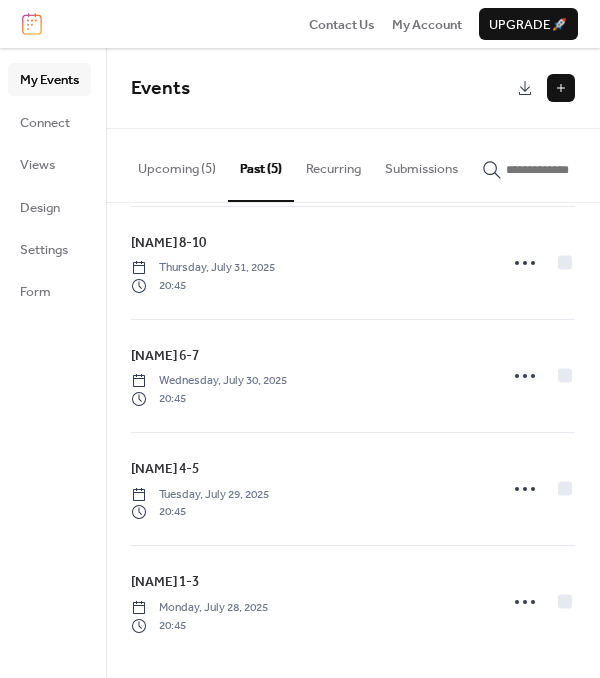 click on "Upcoming (5)" at bounding box center [177, 164] 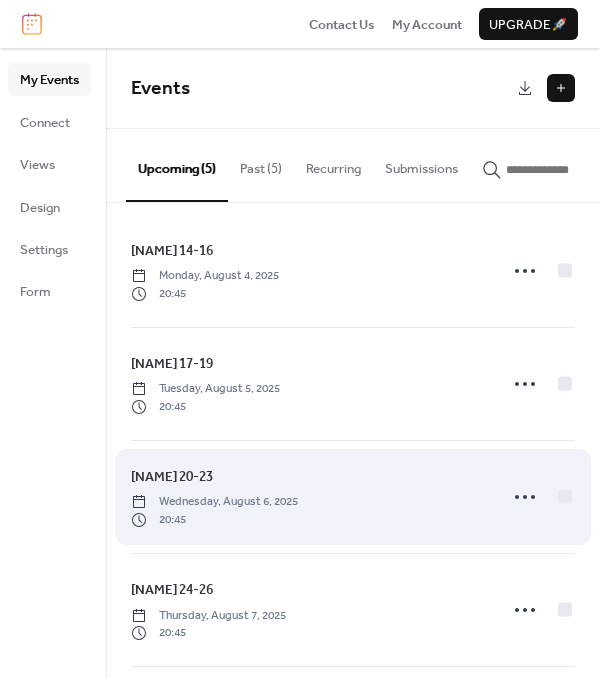 scroll, scrollTop: 0, scrollLeft: 0, axis: both 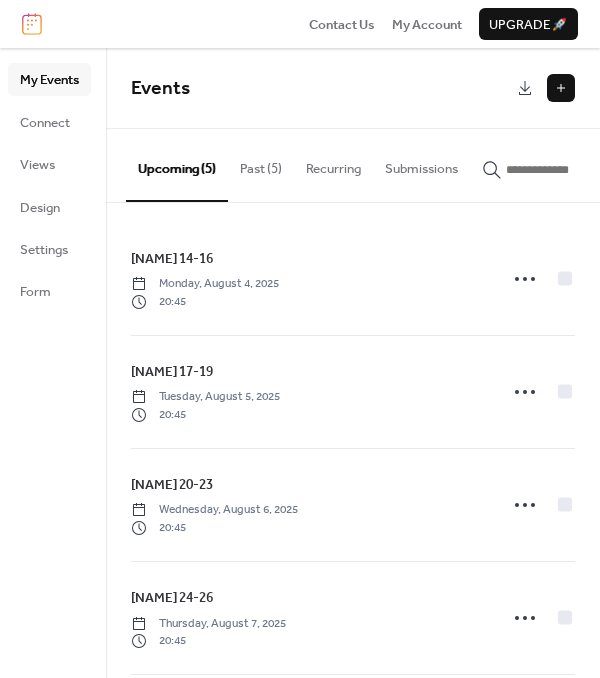click on "Past (5)" at bounding box center (261, 164) 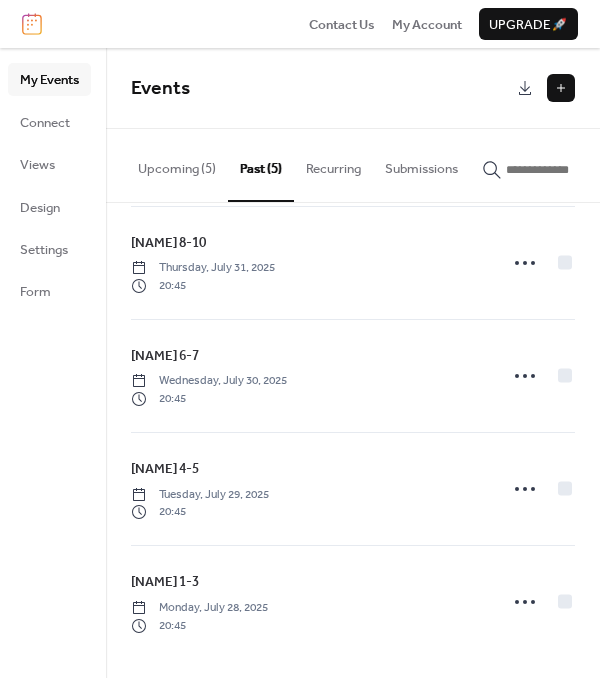 scroll, scrollTop: 129, scrollLeft: 0, axis: vertical 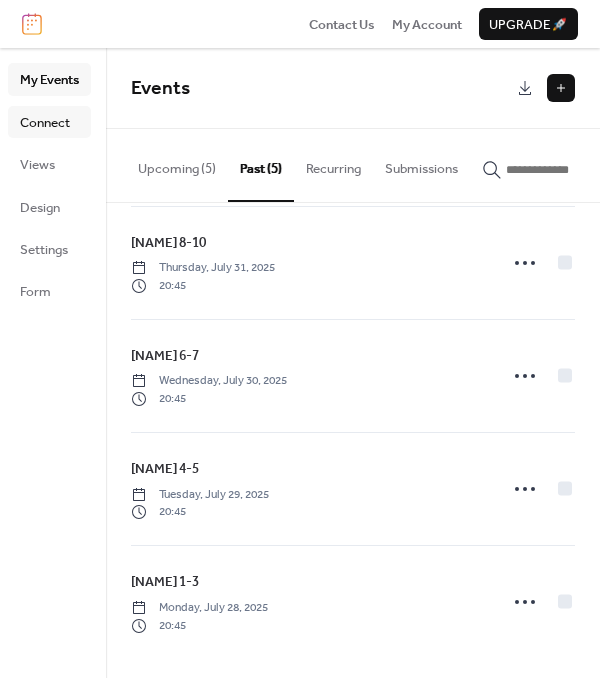 click on "Connect" at bounding box center [45, 123] 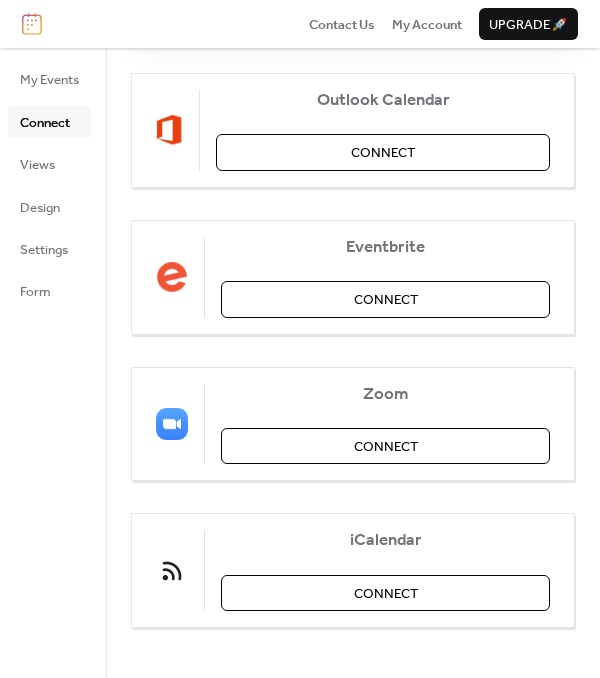scroll, scrollTop: 305, scrollLeft: 0, axis: vertical 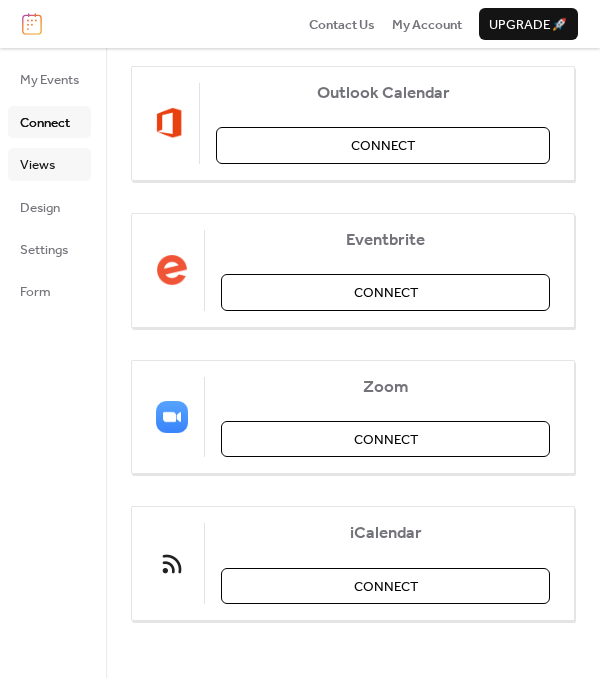 click on "Views" at bounding box center (37, 165) 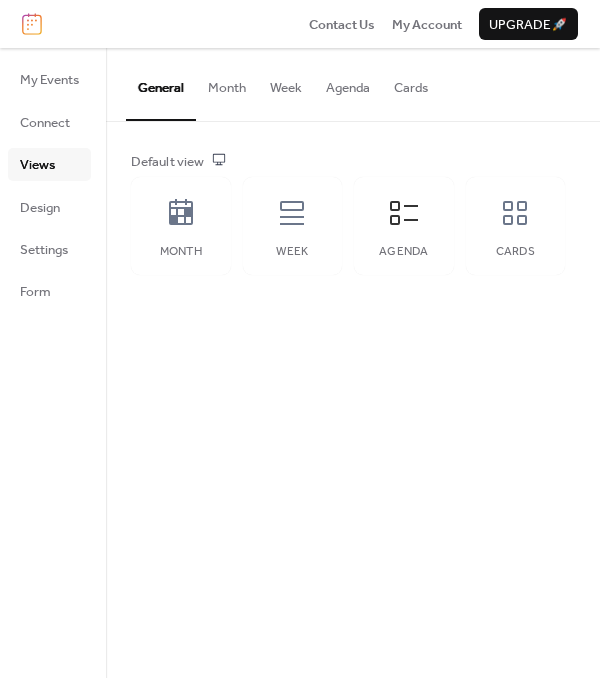 click on "Agenda" at bounding box center (348, 83) 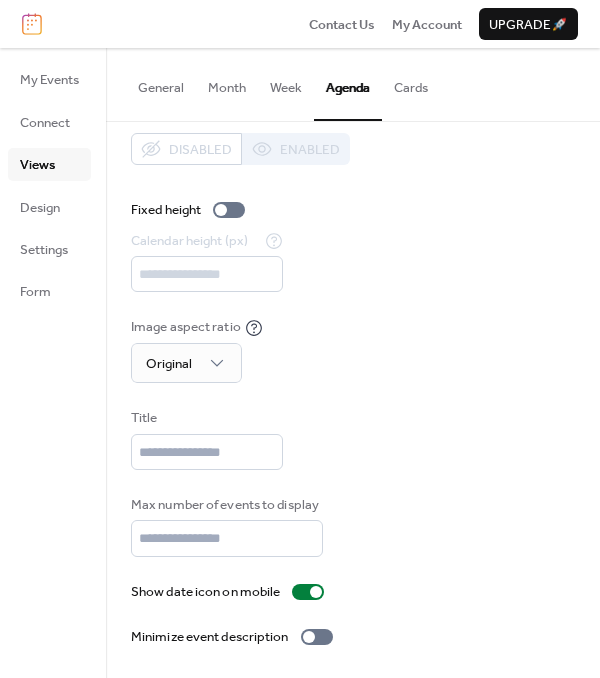 scroll, scrollTop: 0, scrollLeft: 0, axis: both 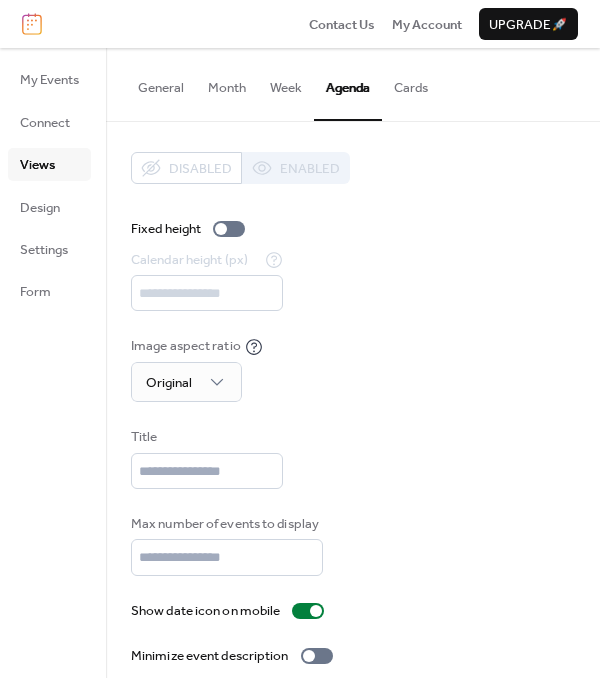 click on "Cards" at bounding box center (411, 83) 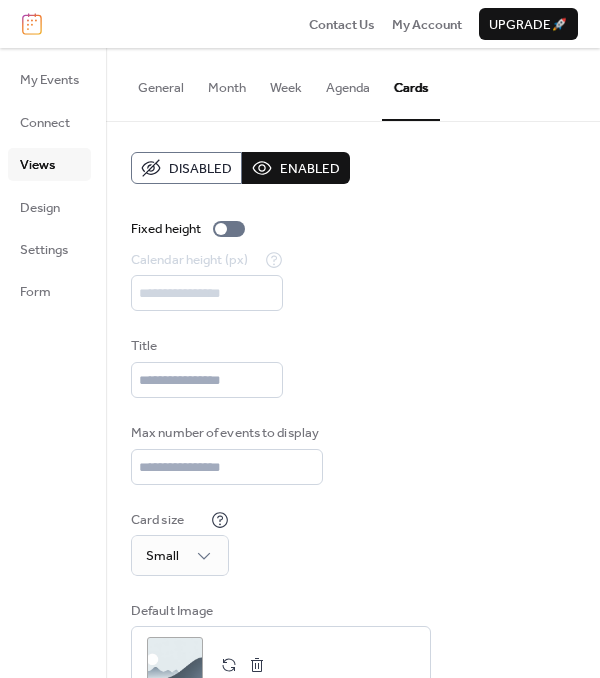 click on "Agenda" at bounding box center [348, 83] 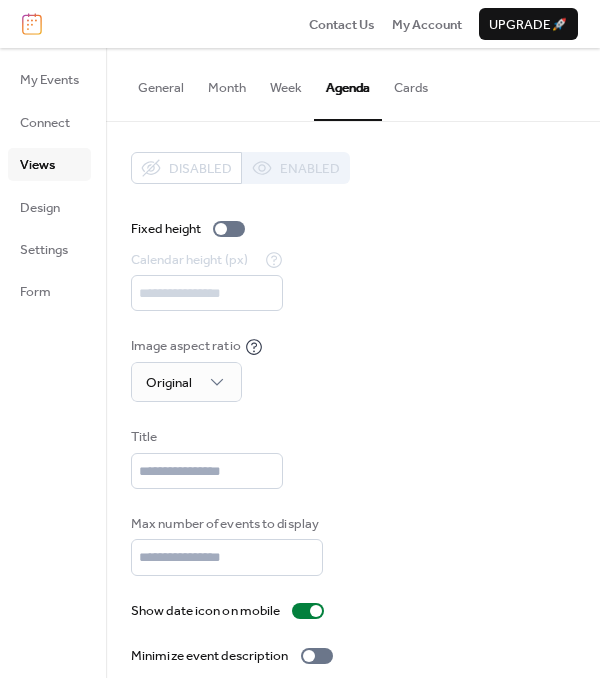 scroll, scrollTop: 36, scrollLeft: 0, axis: vertical 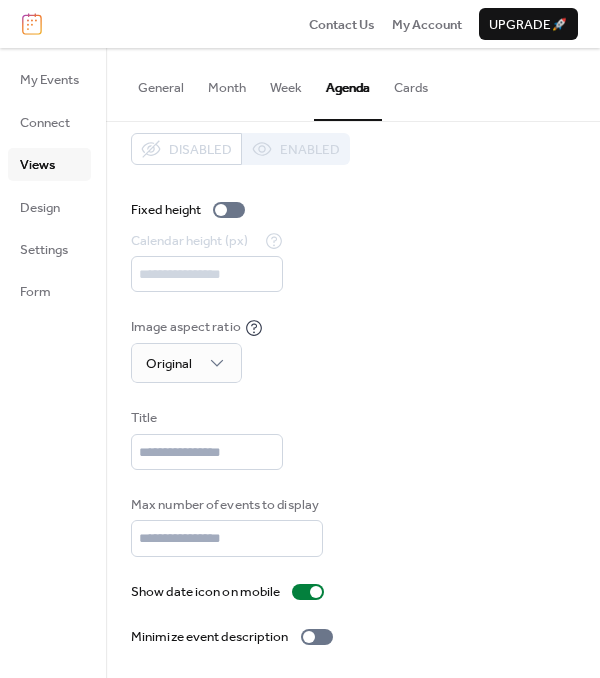 click on "Week" at bounding box center (286, 83) 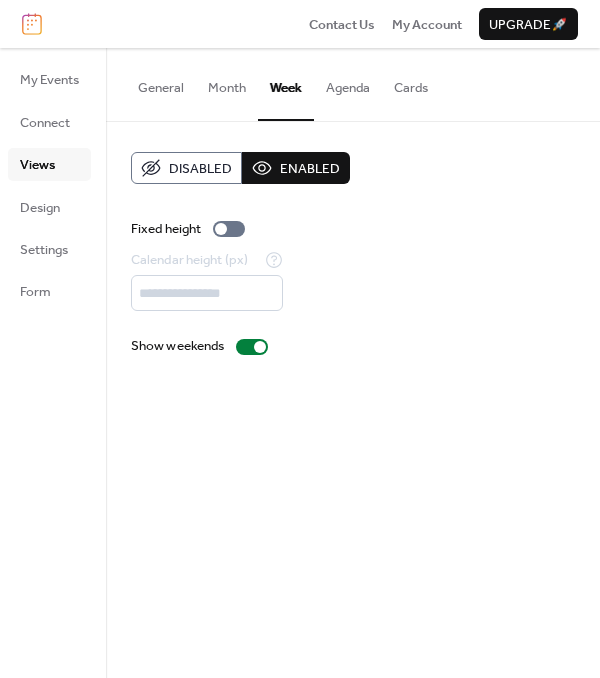 scroll, scrollTop: 0, scrollLeft: 0, axis: both 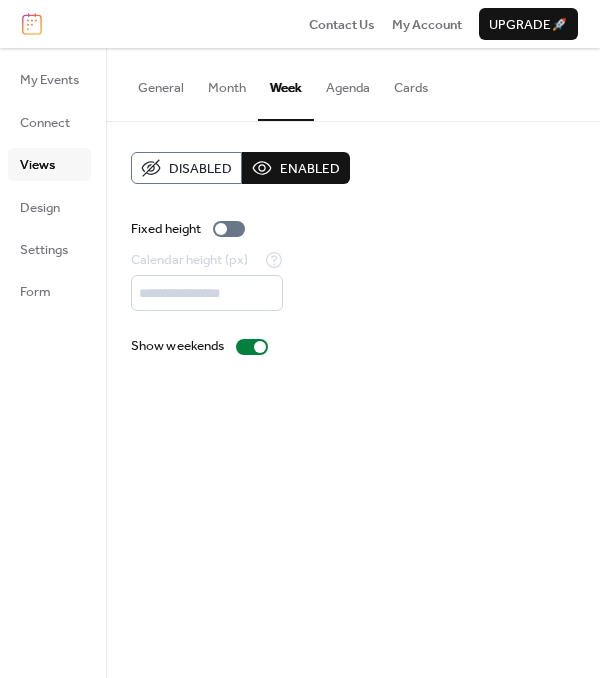click on "Month" at bounding box center [227, 83] 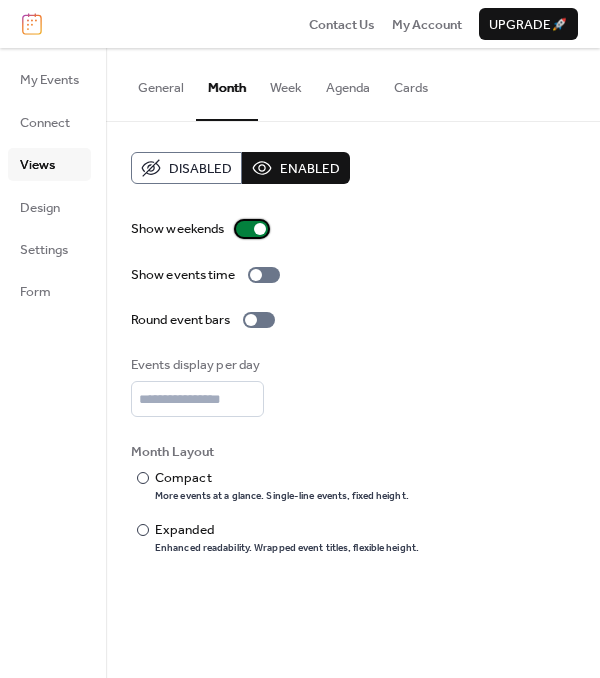 click at bounding box center [252, 229] 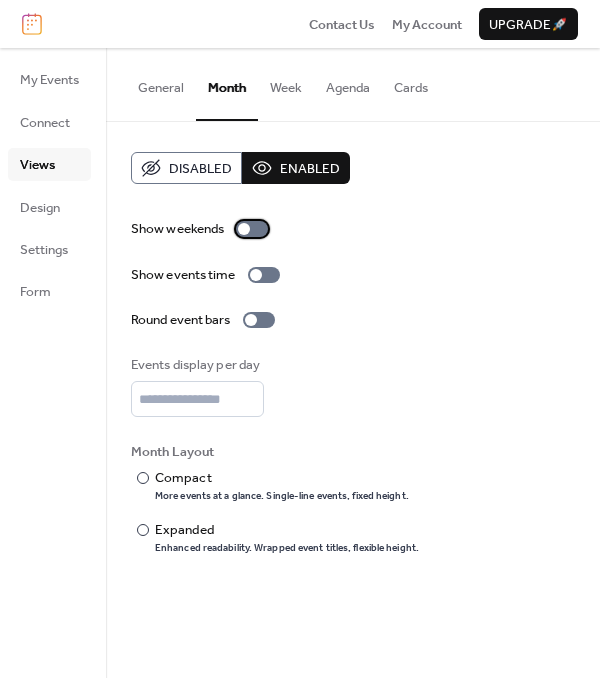 click at bounding box center [244, 229] 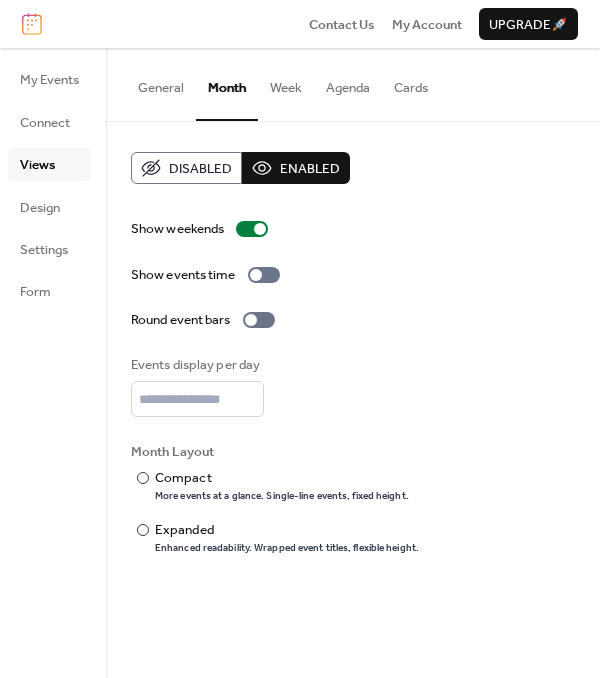 click on "General" at bounding box center [161, 83] 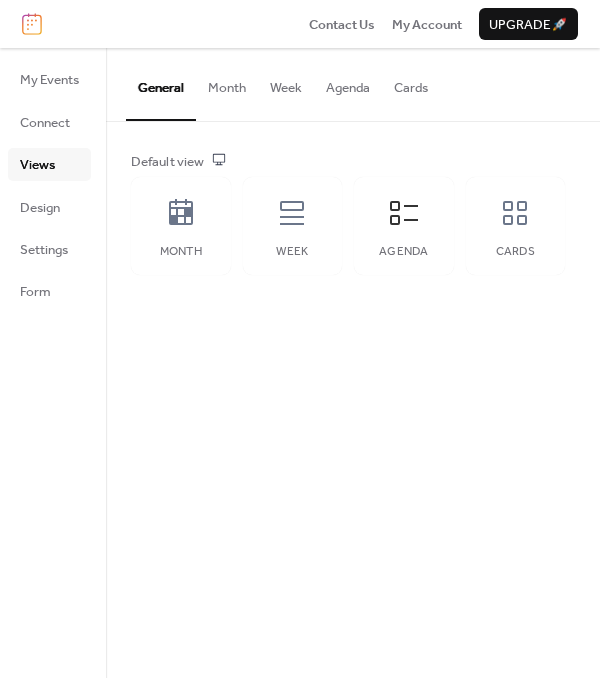 click on "Agenda" at bounding box center [348, 83] 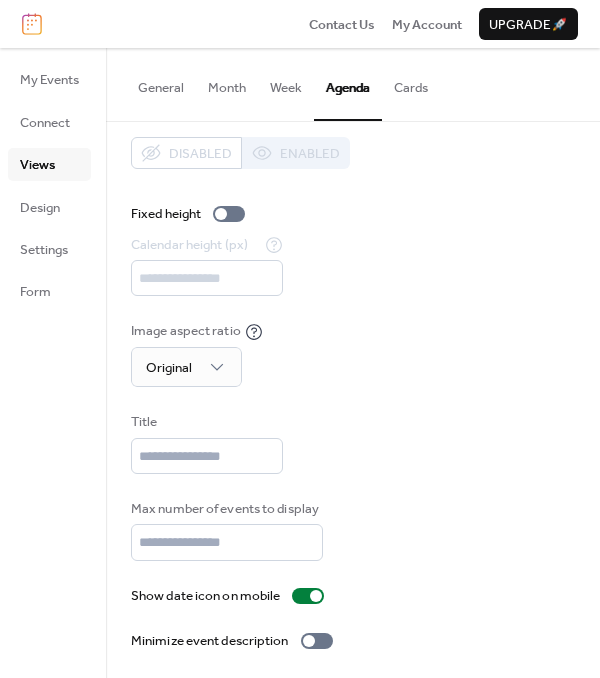 scroll, scrollTop: 36, scrollLeft: 0, axis: vertical 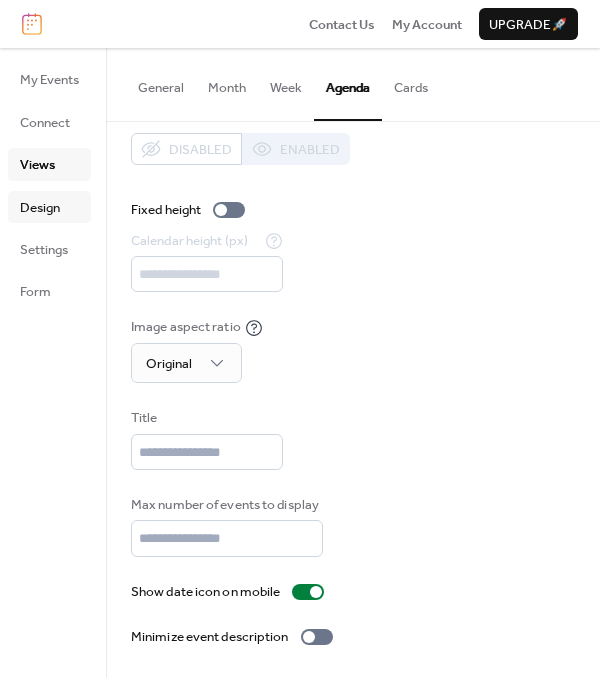 click on "Design" at bounding box center [40, 208] 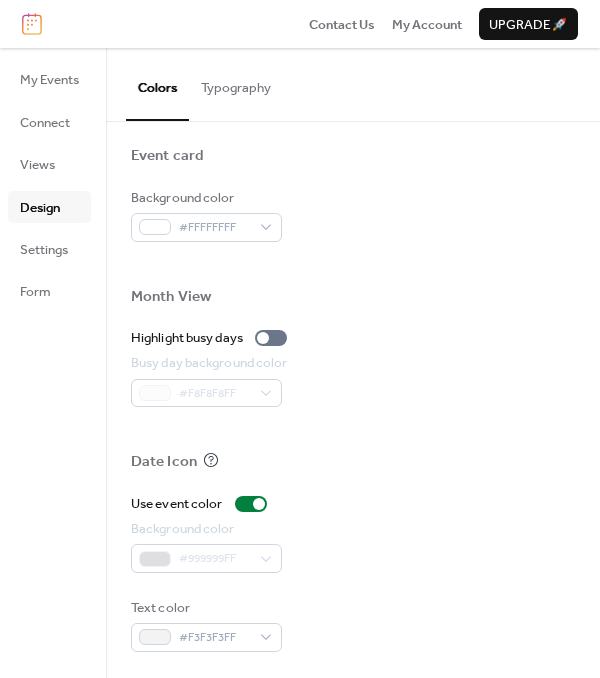 scroll, scrollTop: 974, scrollLeft: 0, axis: vertical 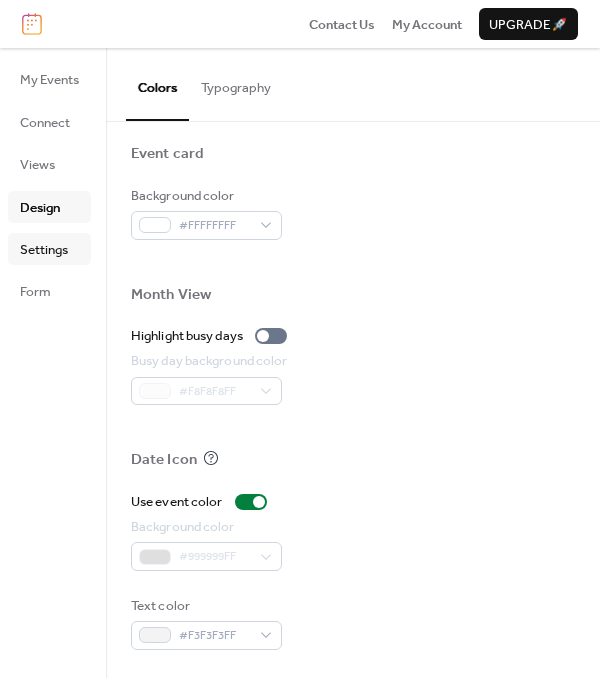 click on "Settings" at bounding box center (44, 250) 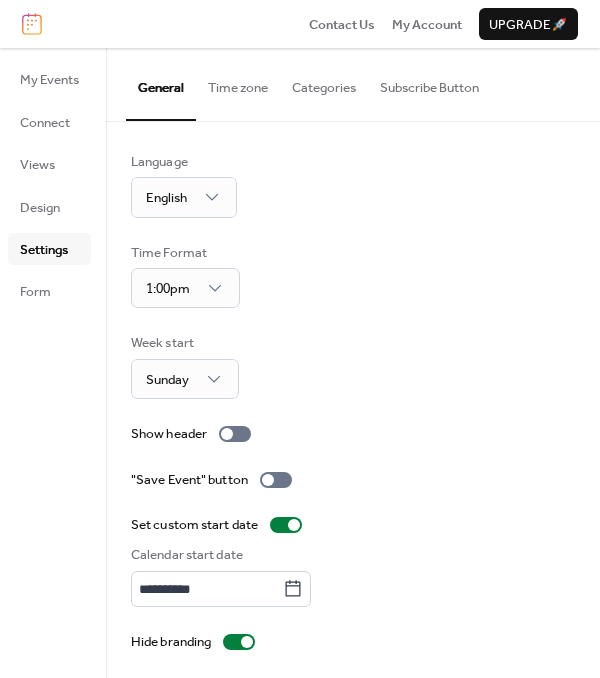 scroll, scrollTop: 9, scrollLeft: 0, axis: vertical 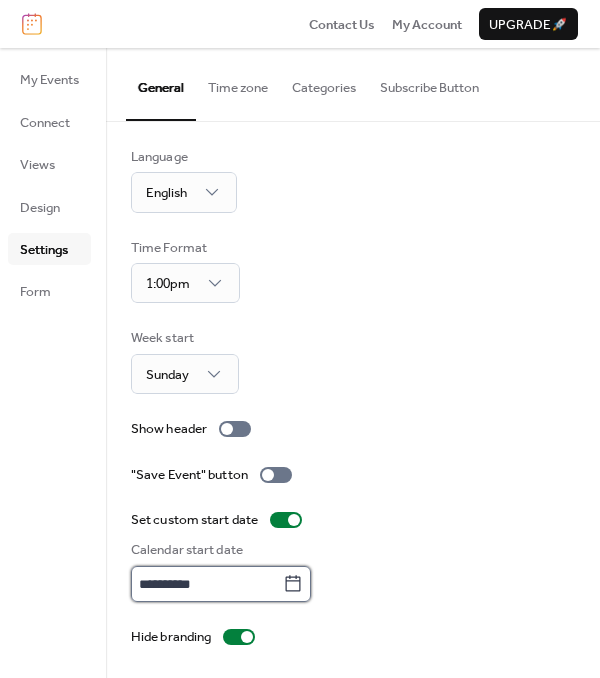 click on "**********" at bounding box center [207, 584] 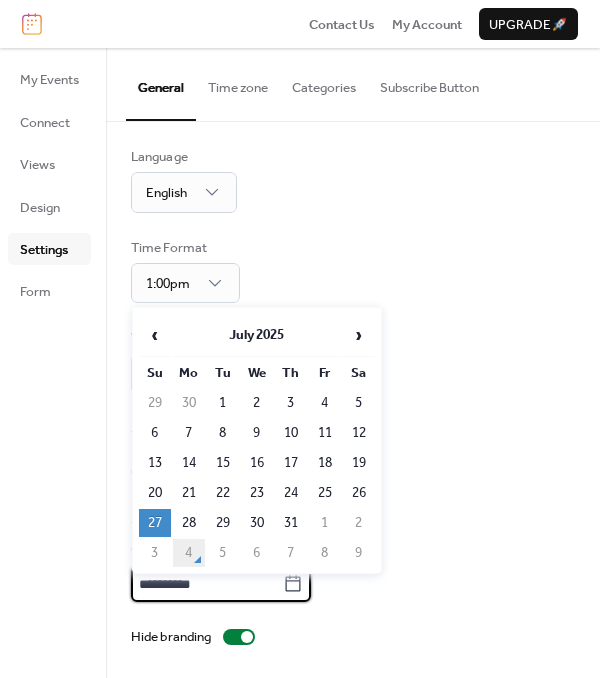 click on "4" at bounding box center (189, 553) 